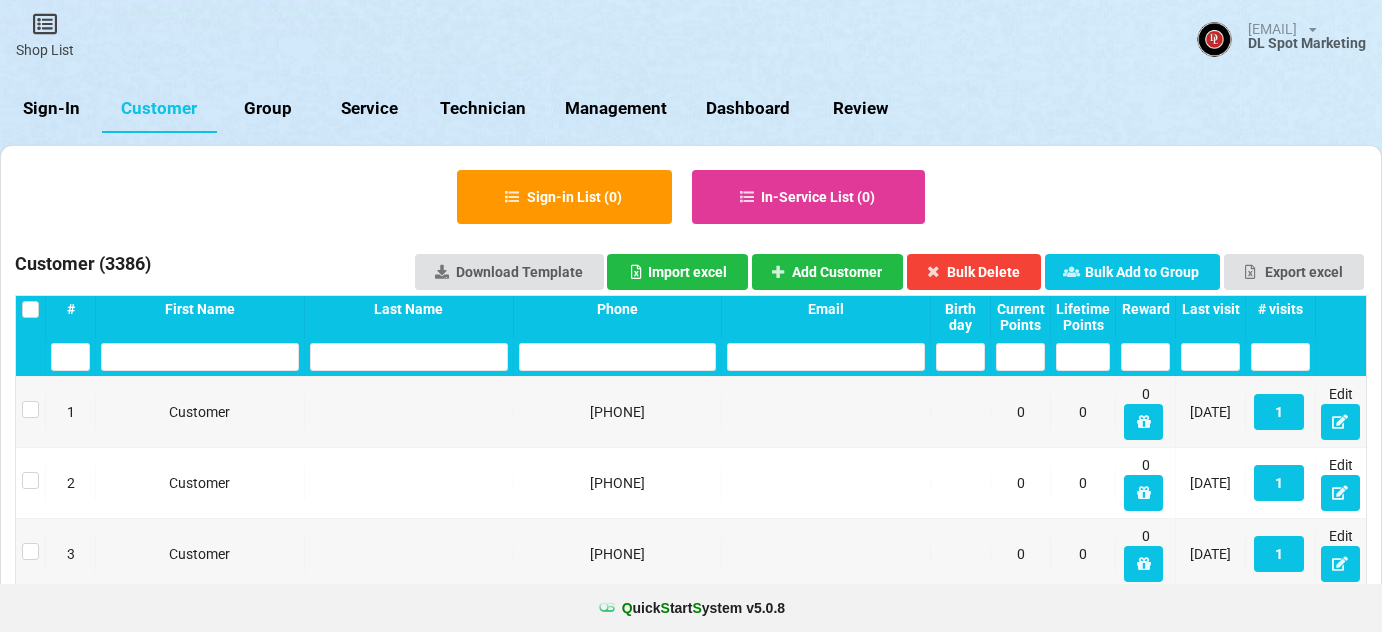 select on "25" 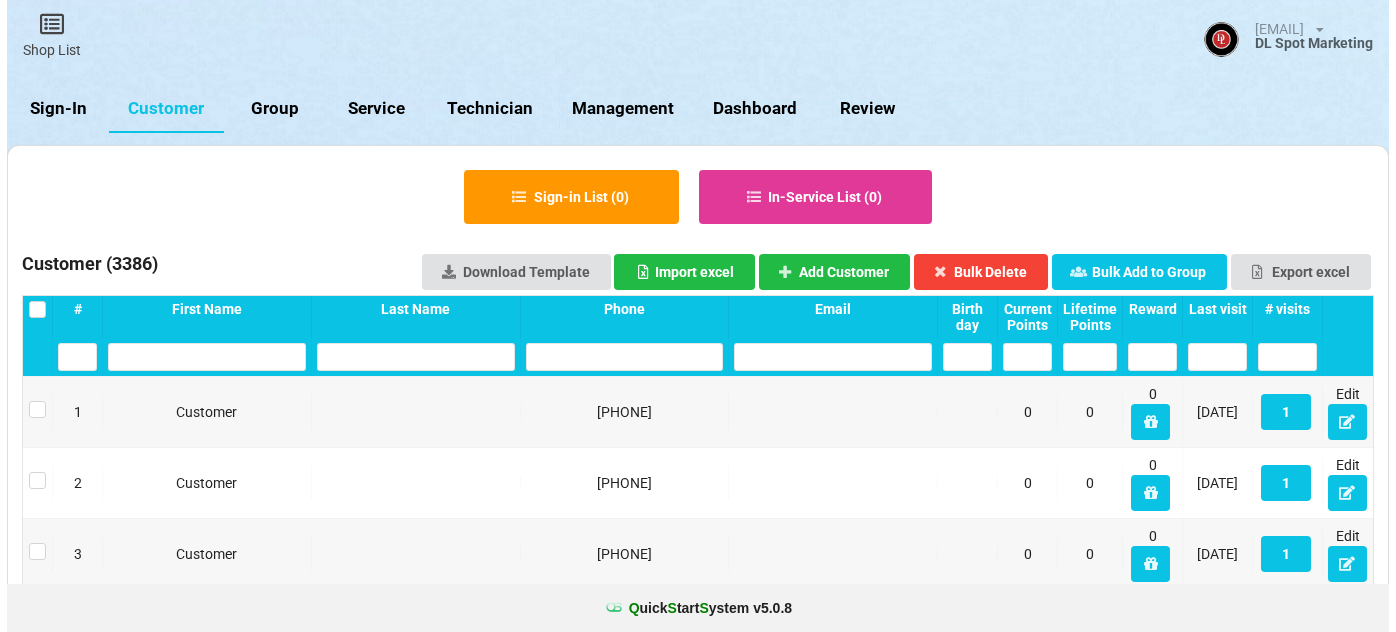 scroll, scrollTop: 0, scrollLeft: 0, axis: both 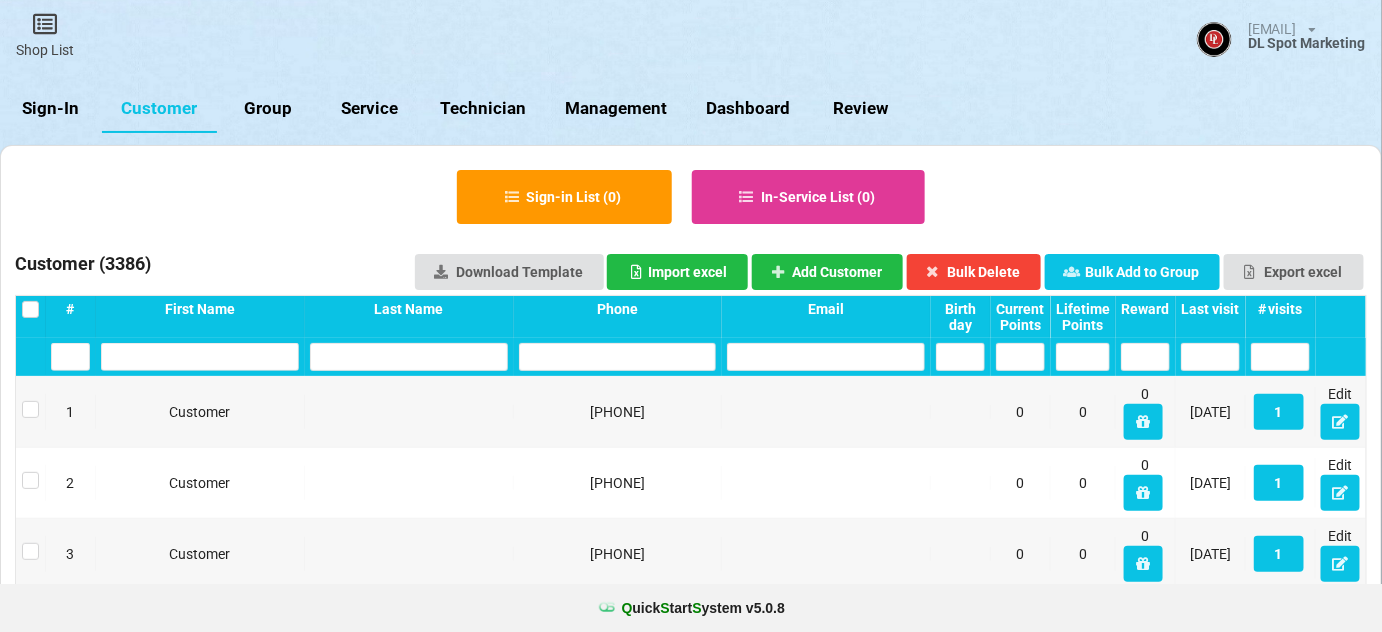 click on "Sign-In" at bounding box center [51, 109] 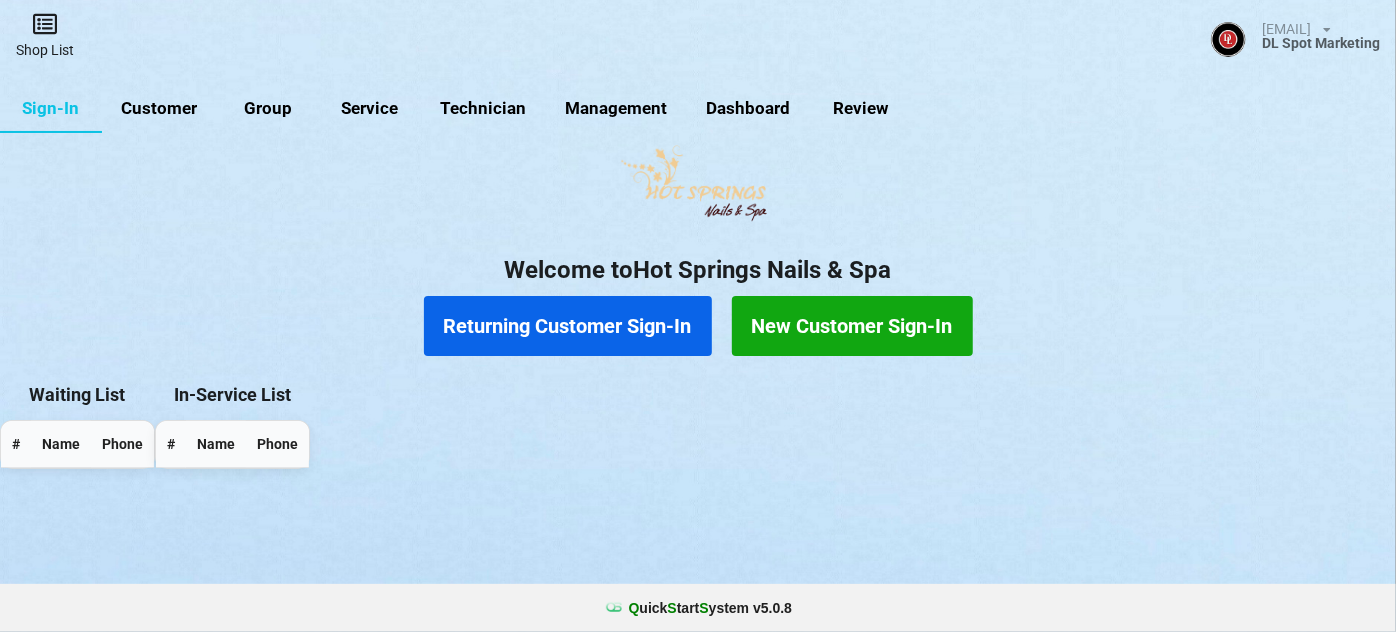 click on "Shop List" at bounding box center [45, 35] 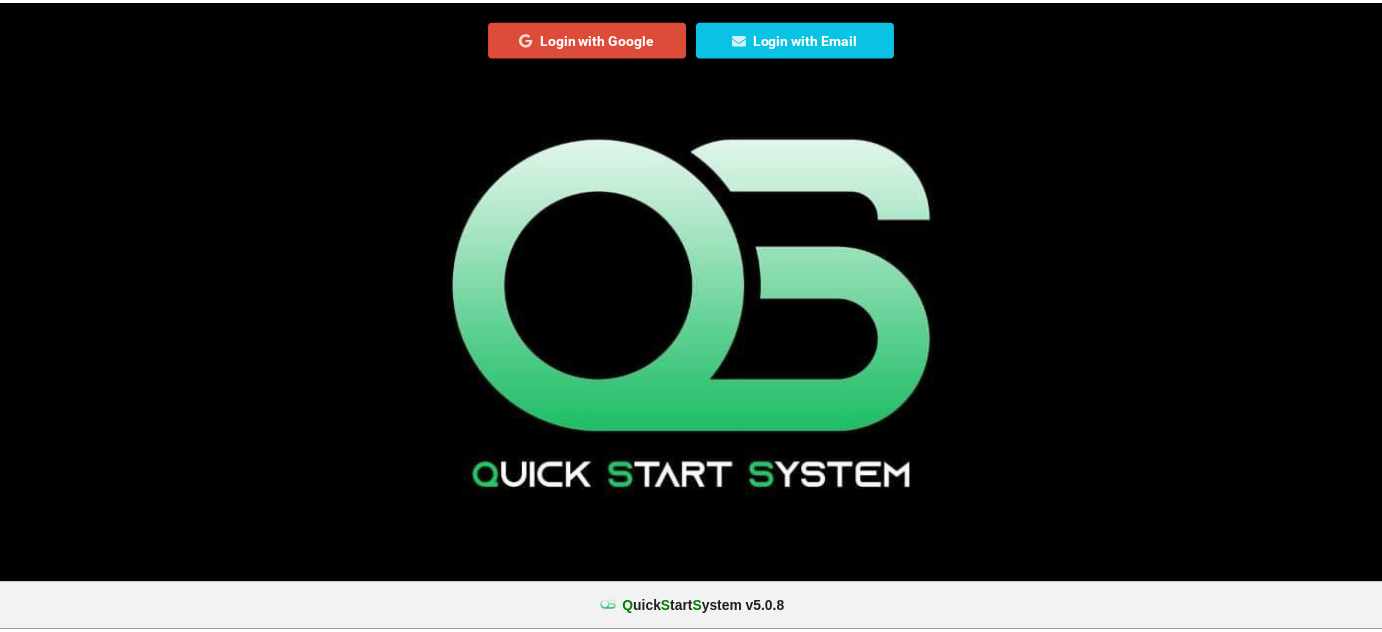 scroll, scrollTop: 0, scrollLeft: 0, axis: both 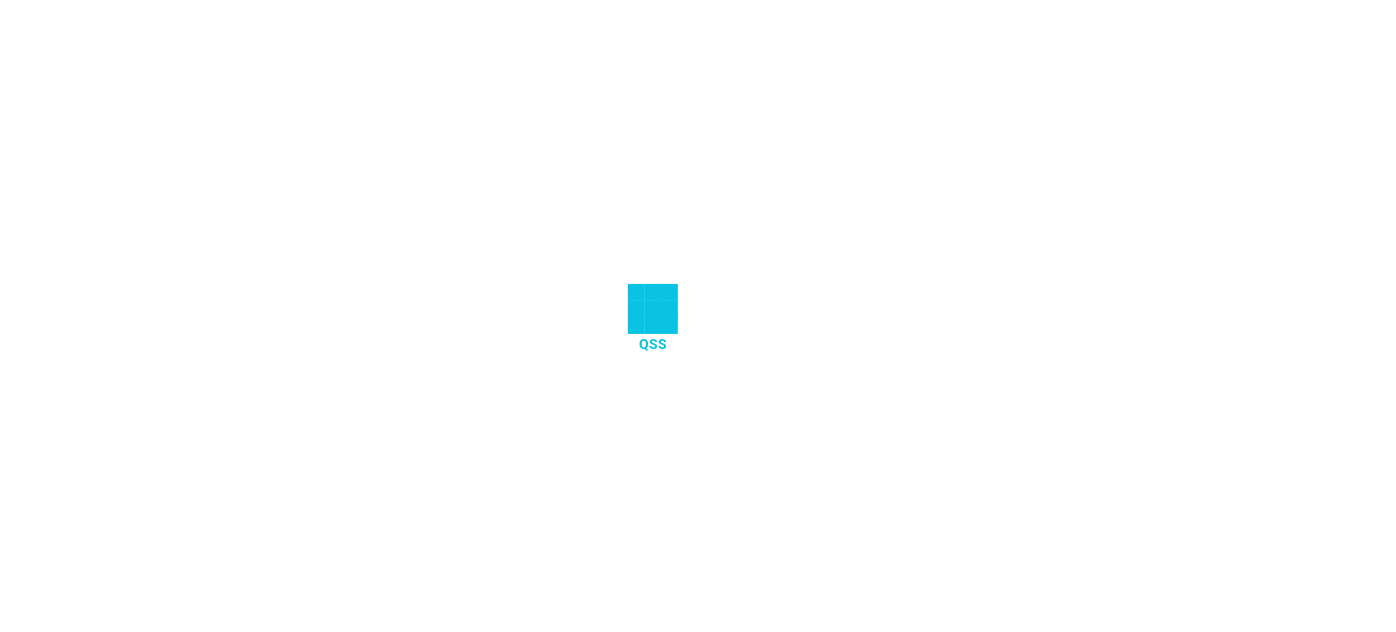 select on "25" 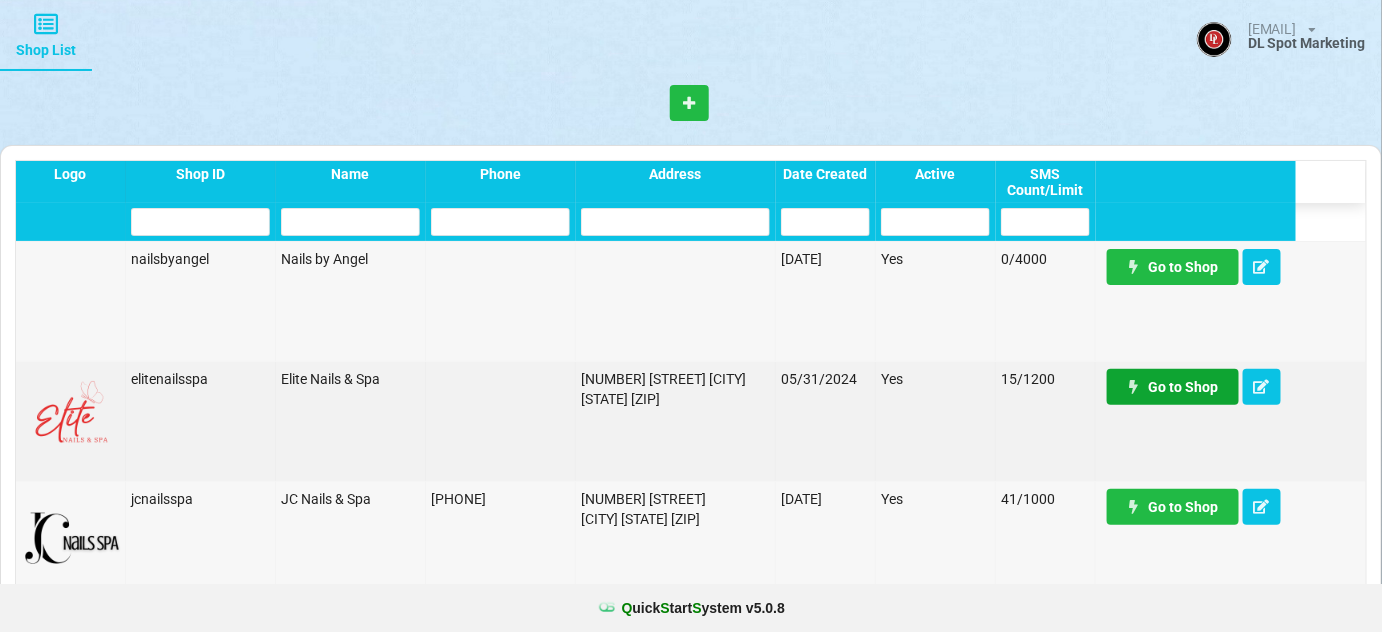 click on "Go to Shop" at bounding box center (1173, 387) 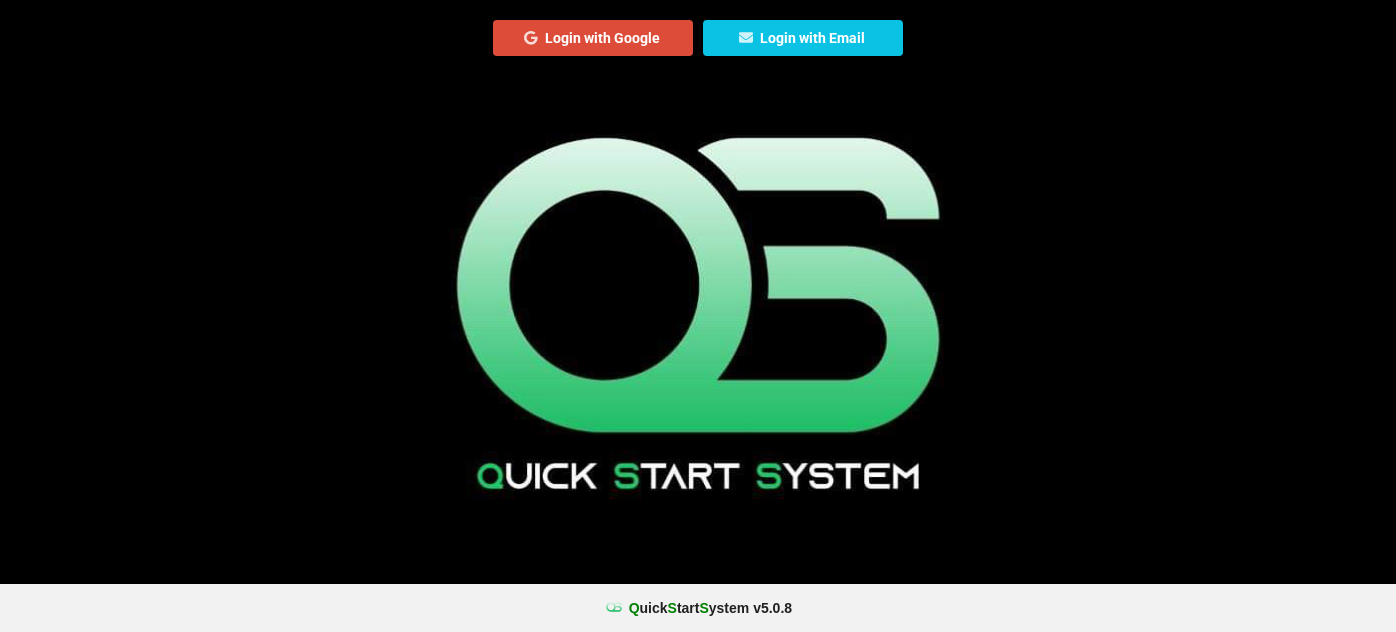 scroll, scrollTop: 0, scrollLeft: 0, axis: both 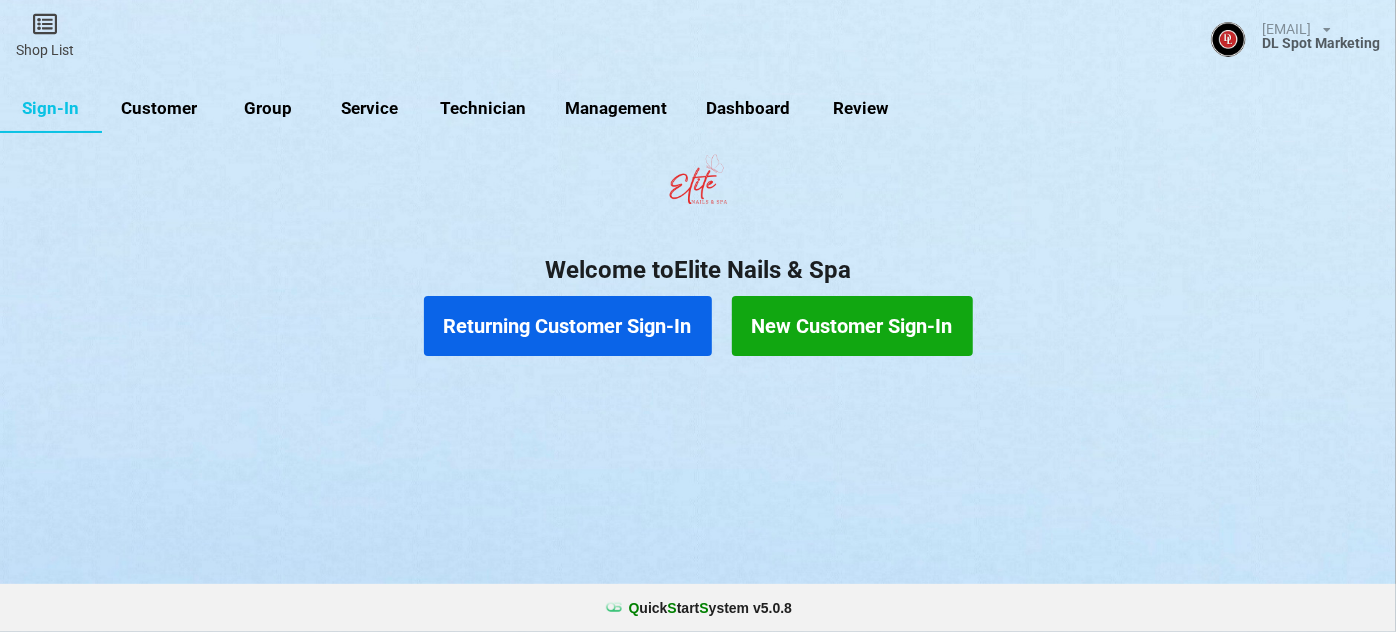 click on "Customer" at bounding box center (159, 109) 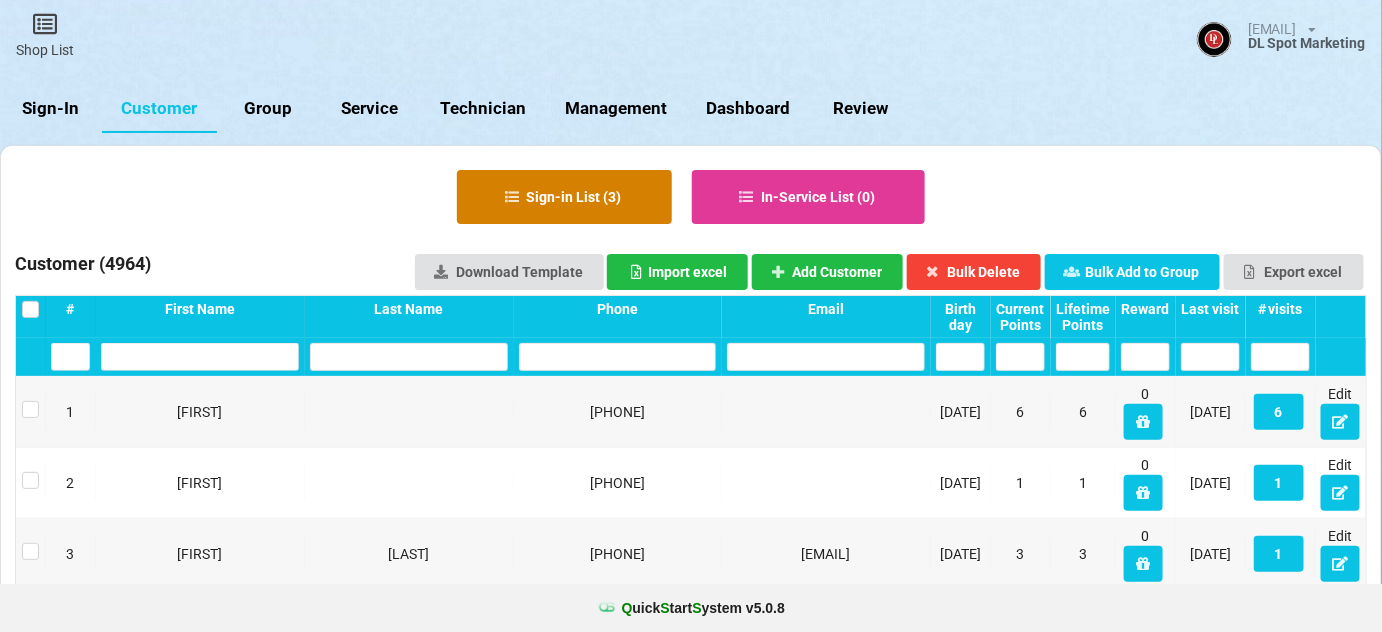 click on "Sign-in List ( 3 )" at bounding box center [564, 197] 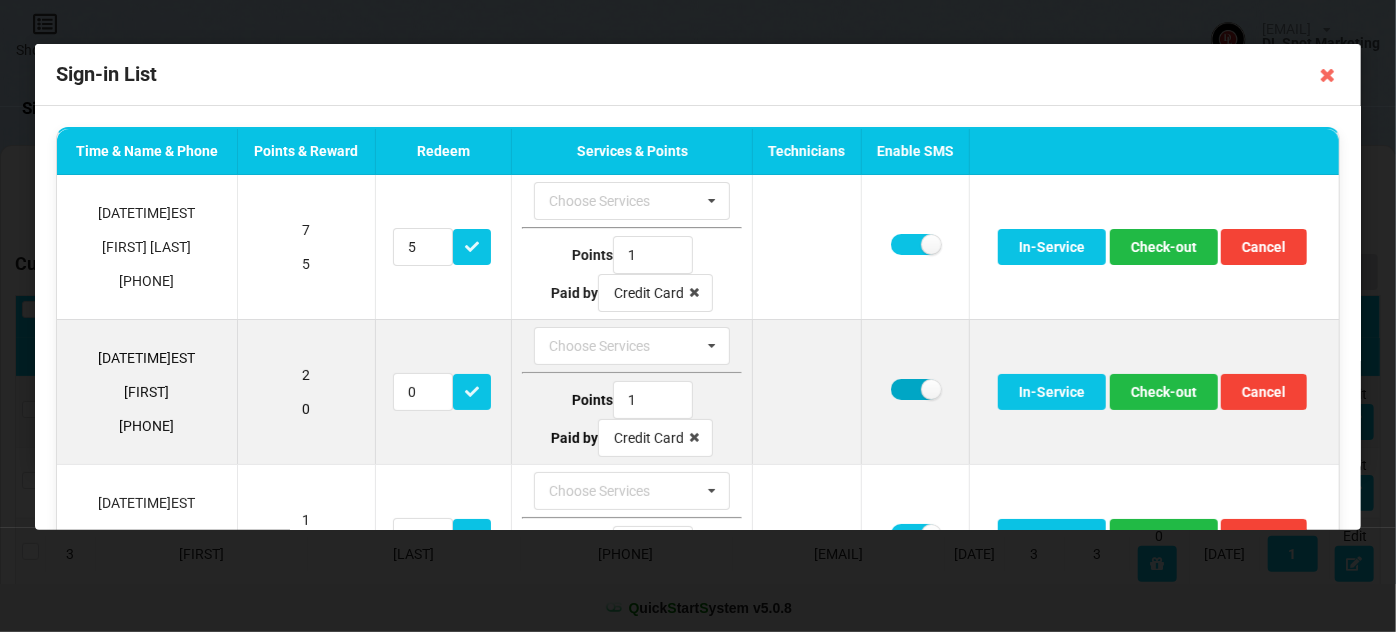click at bounding box center [915, 389] 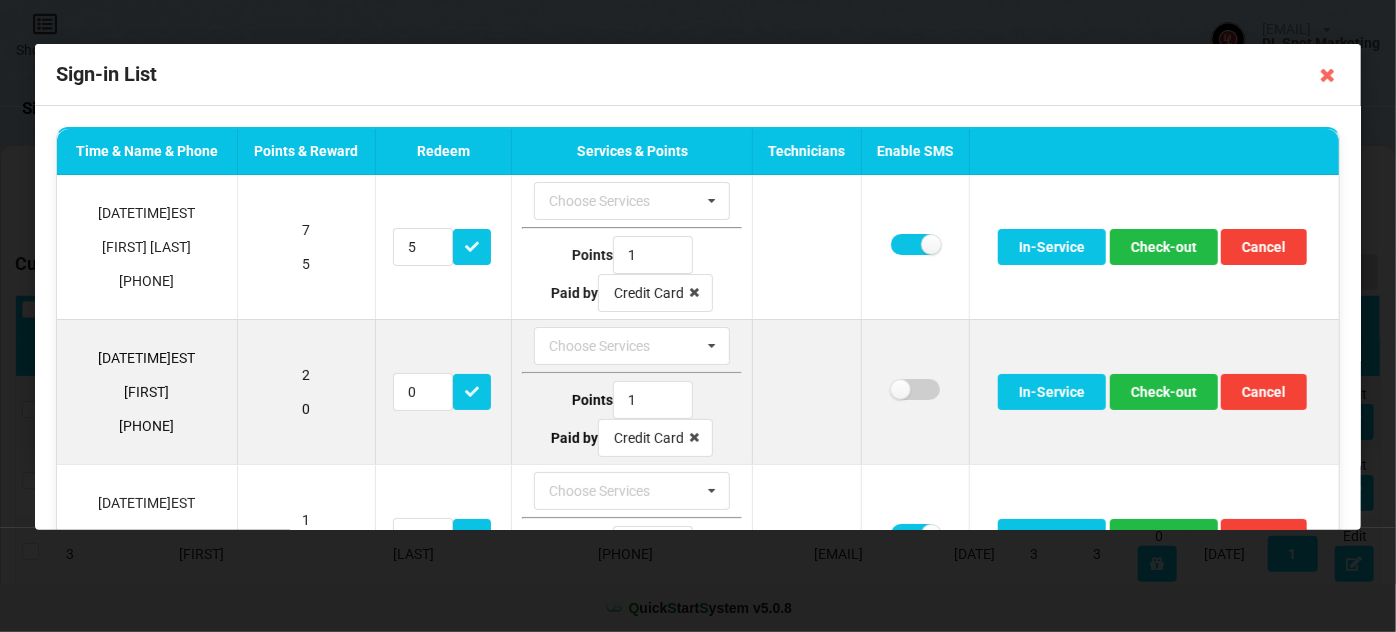 checkbox on "false" 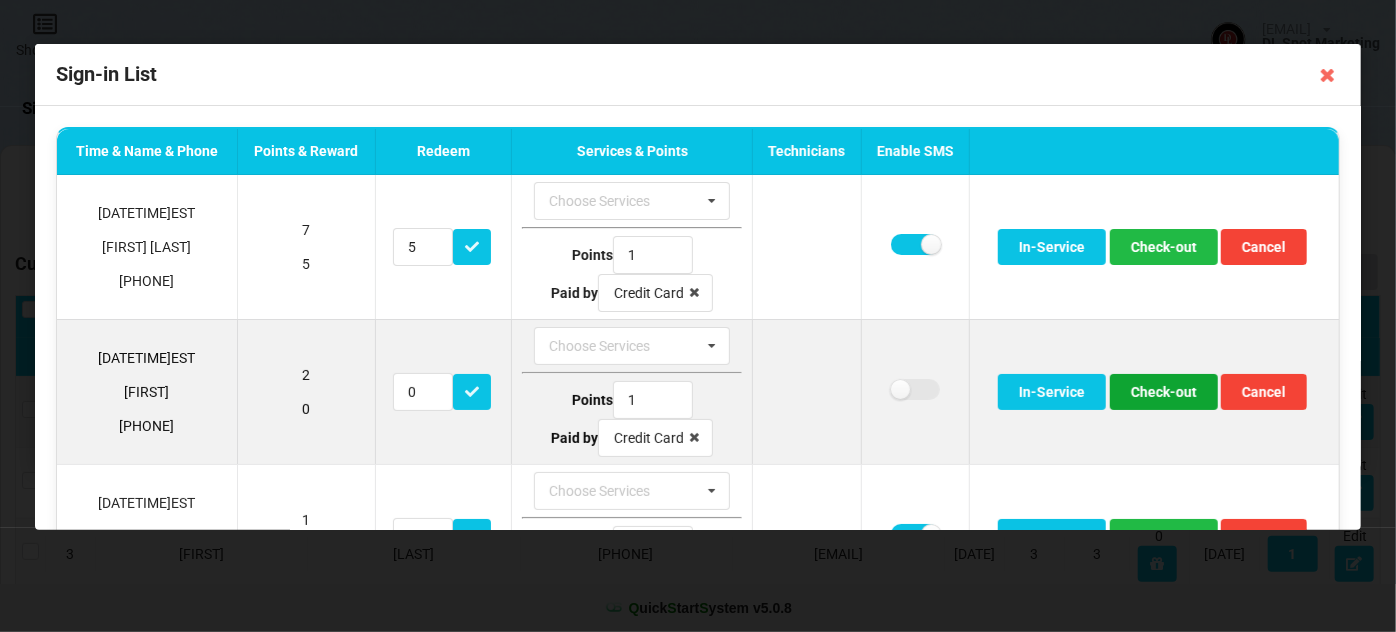 click on "Check-out" at bounding box center (1164, 392) 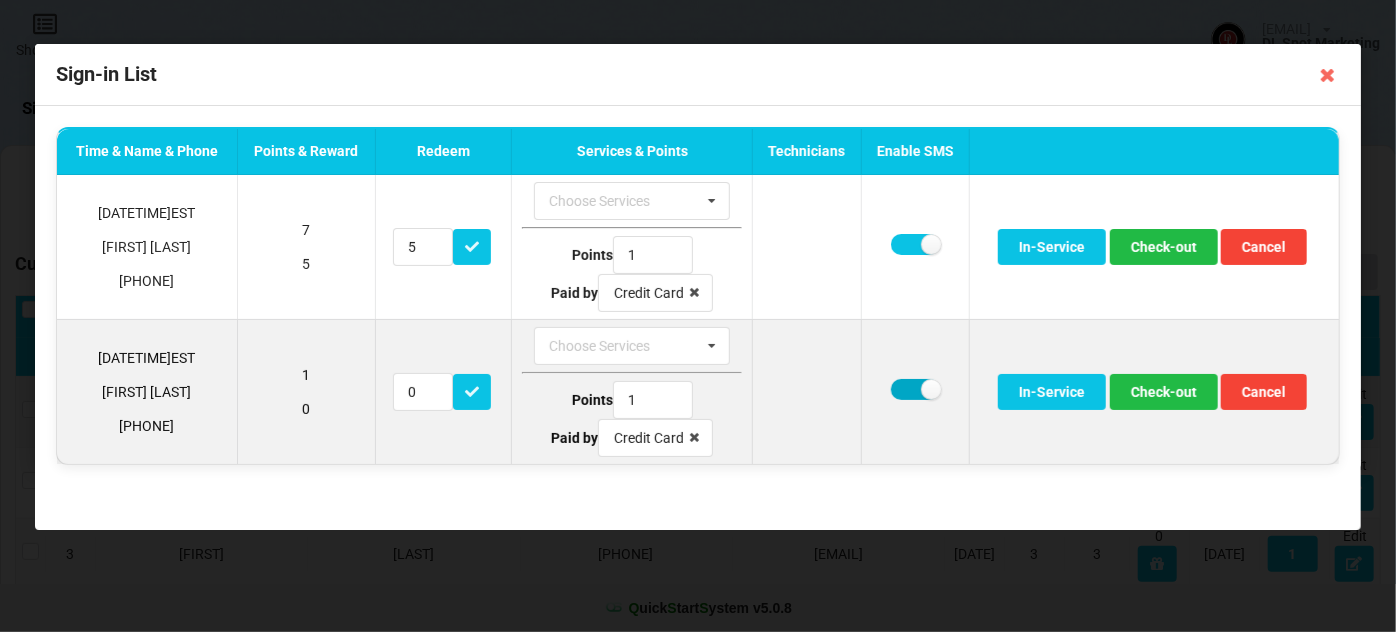 click at bounding box center [915, 389] 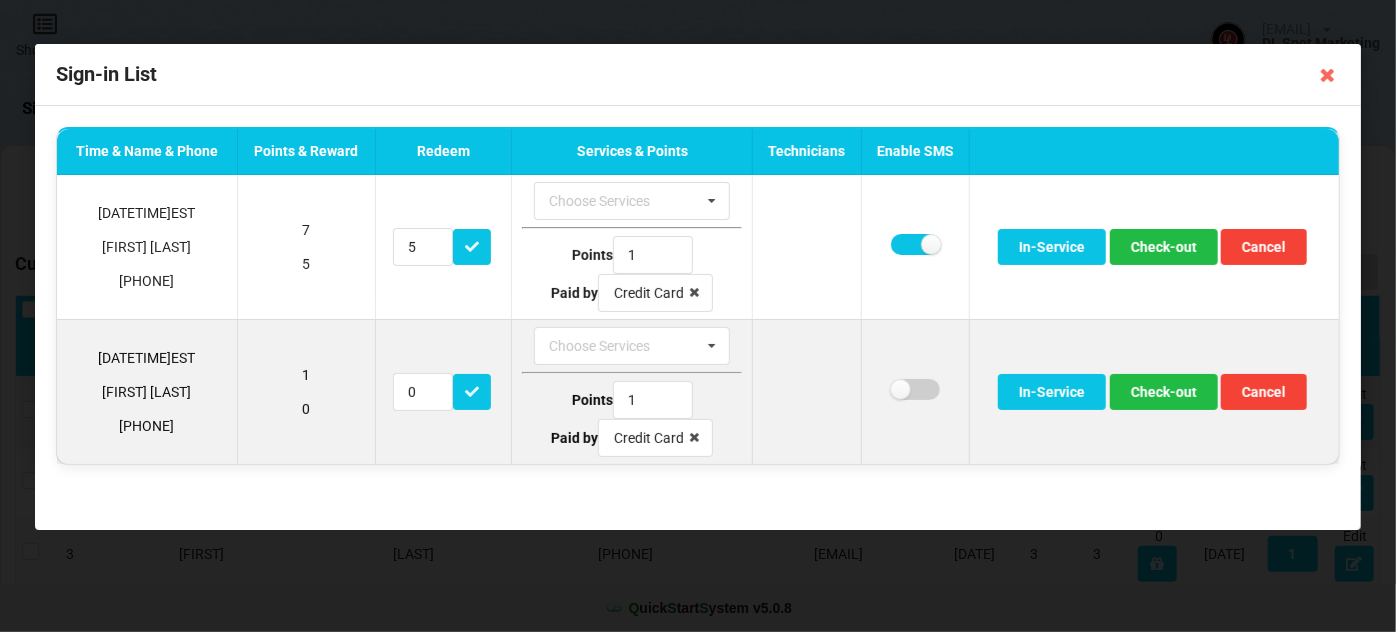 checkbox on "false" 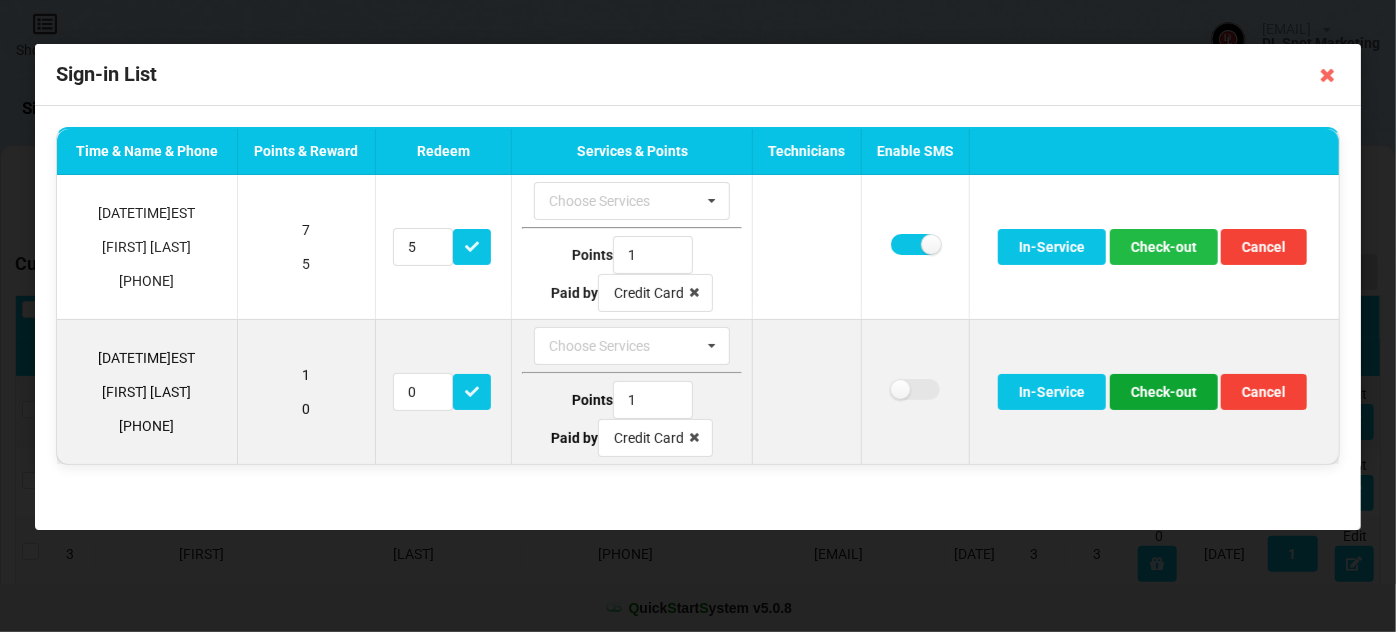 click on "Check-out" at bounding box center [1164, 392] 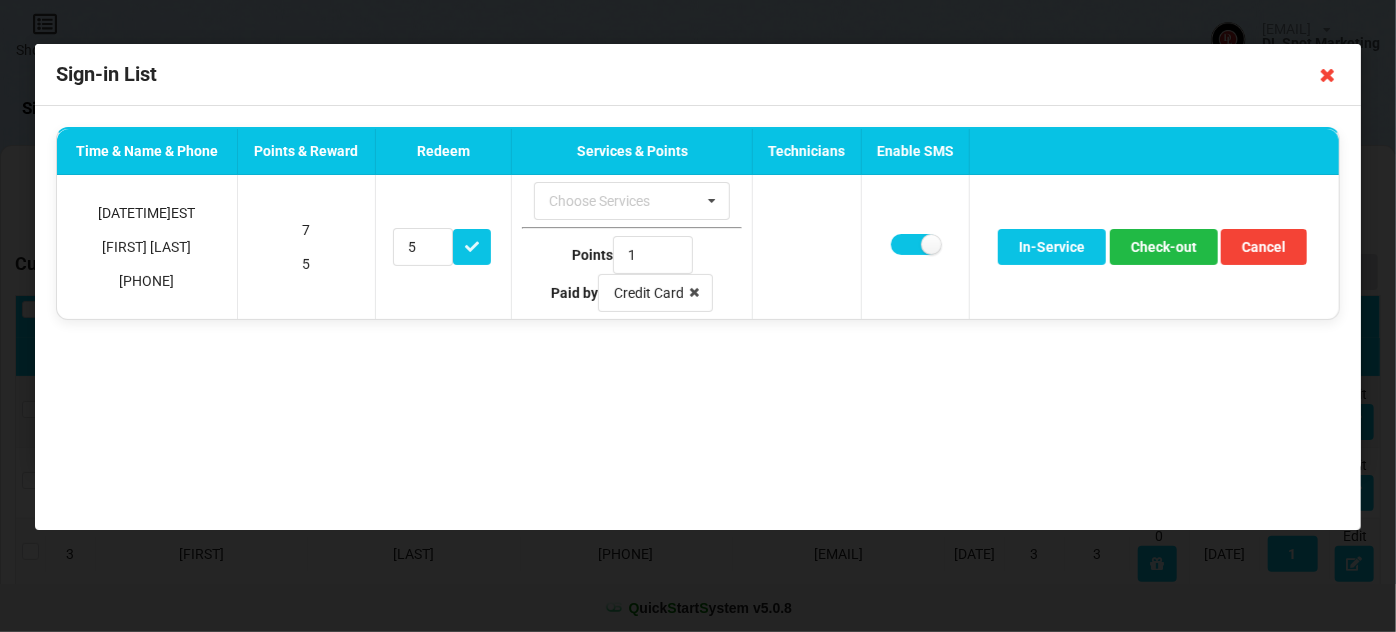 click at bounding box center (1328, 75) 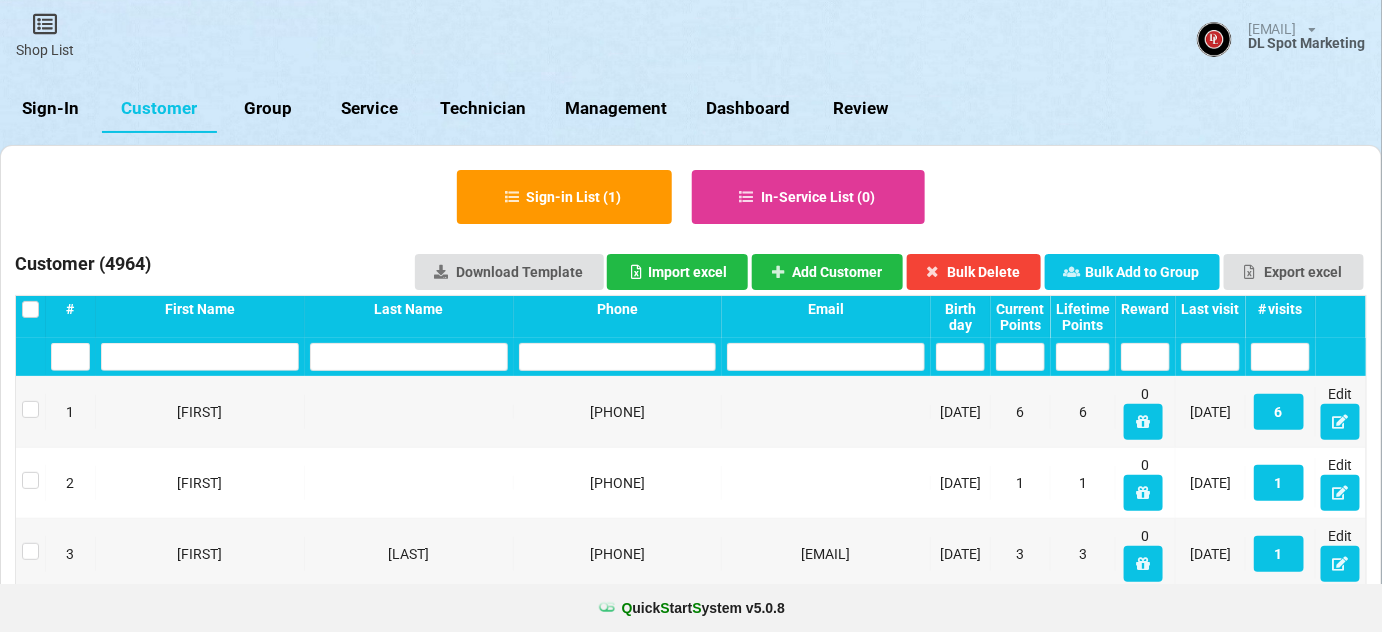 click on "Sign-In" at bounding box center (51, 109) 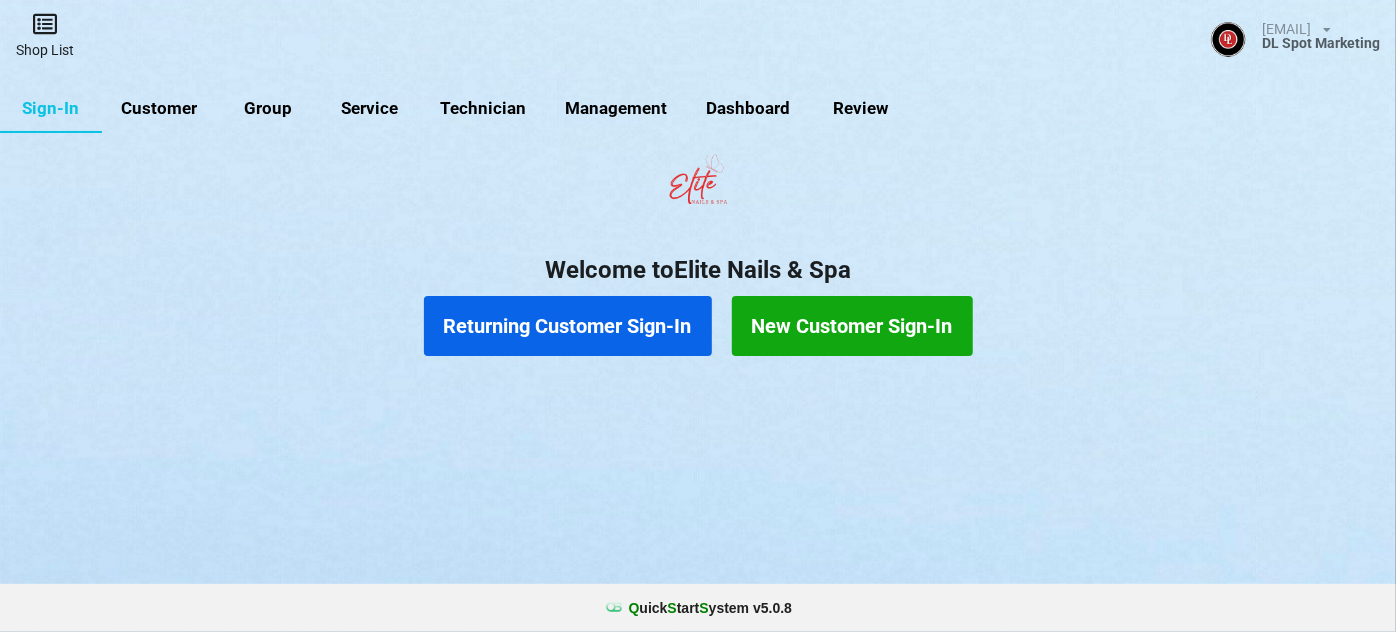 click on "Shop List" at bounding box center [45, 35] 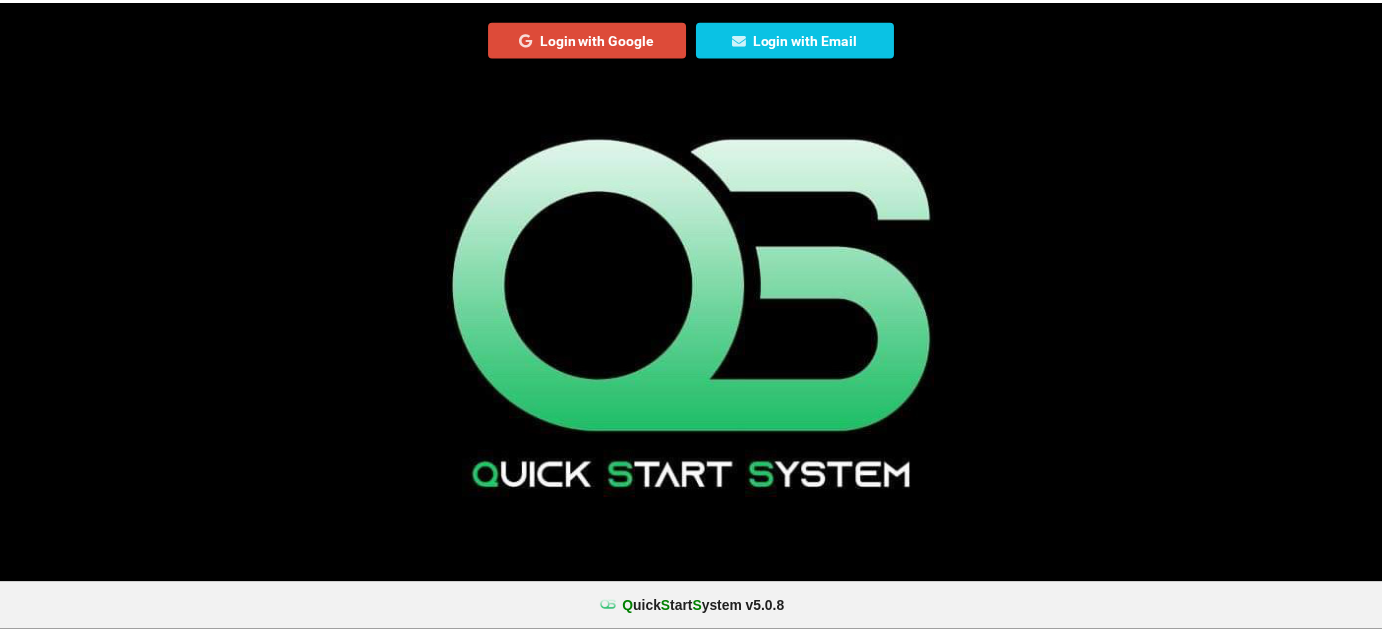 scroll, scrollTop: 0, scrollLeft: 0, axis: both 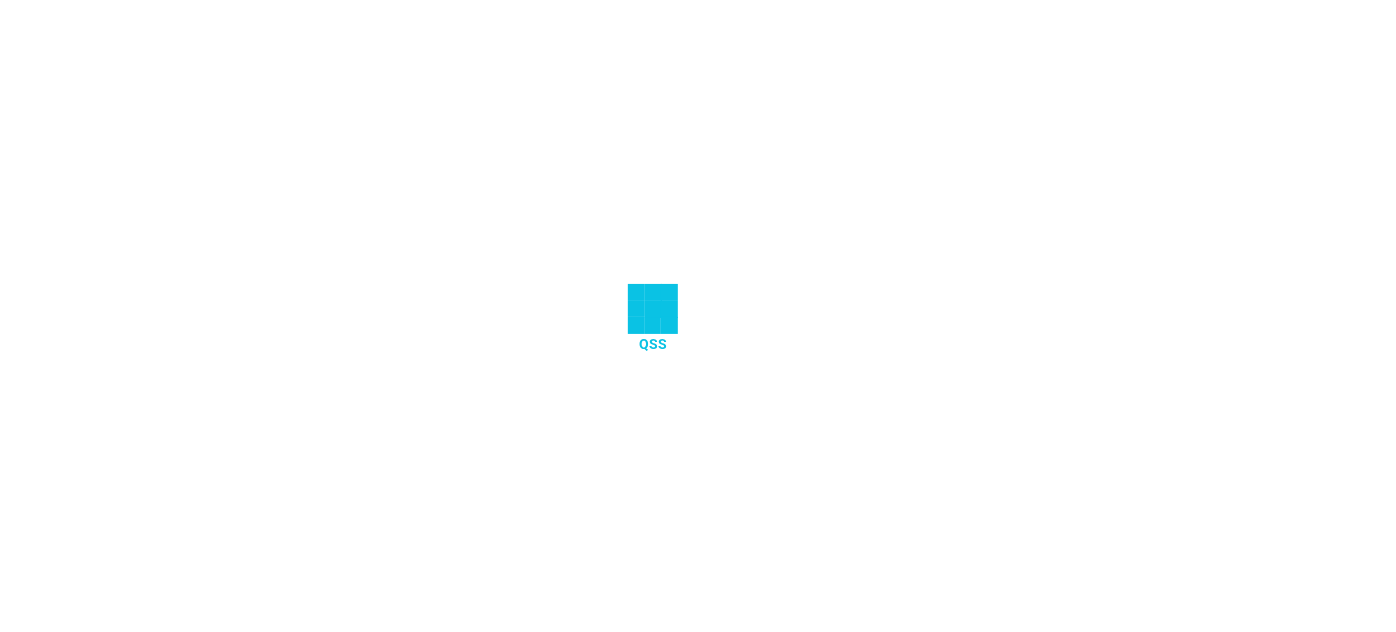 select on "25" 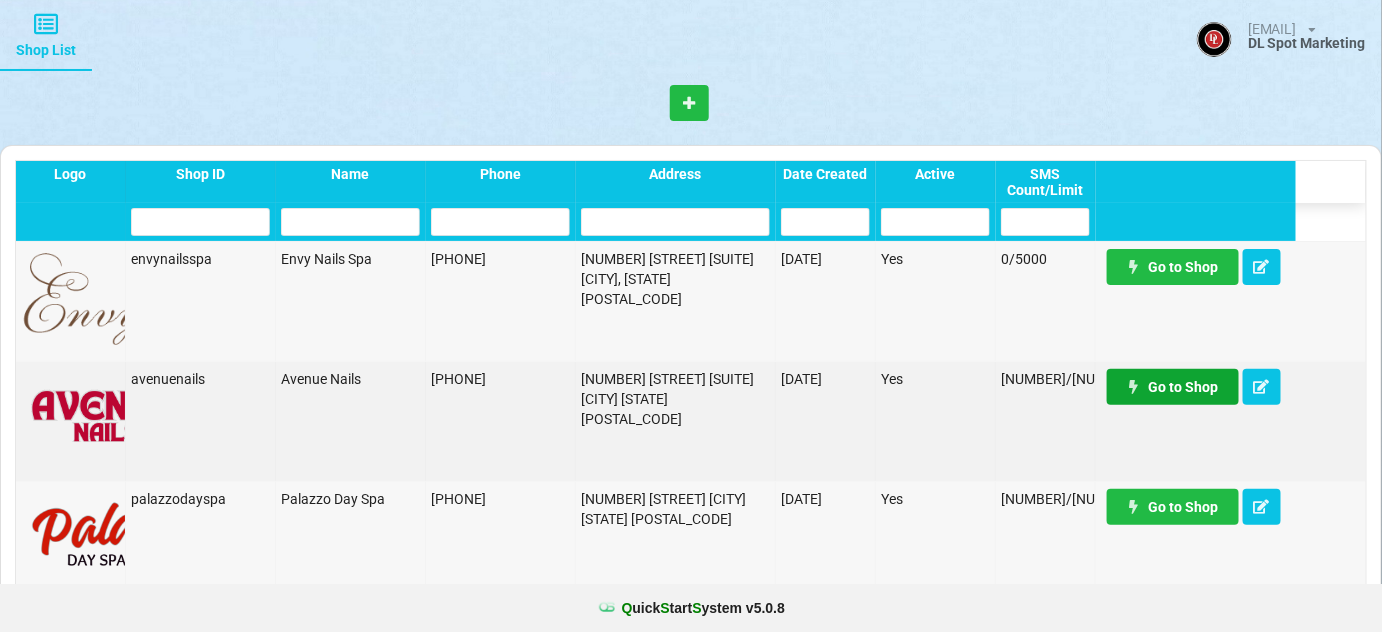 click on "Go to Shop" at bounding box center (1140, 382) 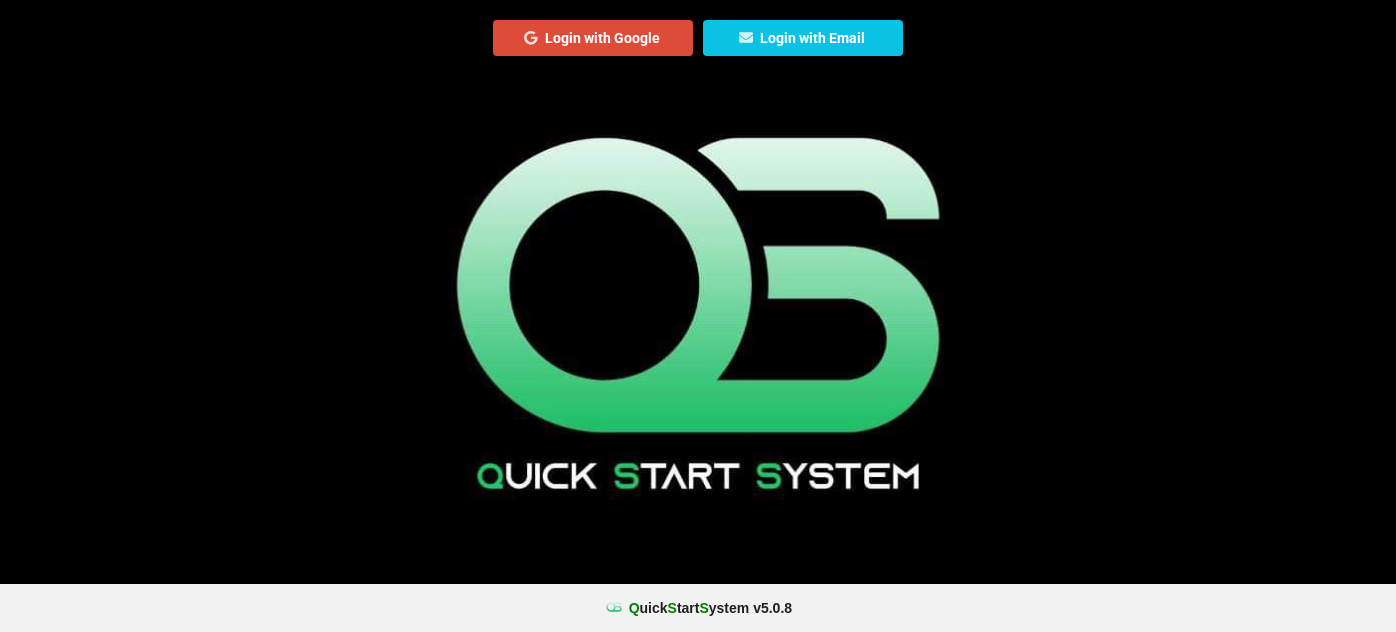 scroll, scrollTop: 0, scrollLeft: 0, axis: both 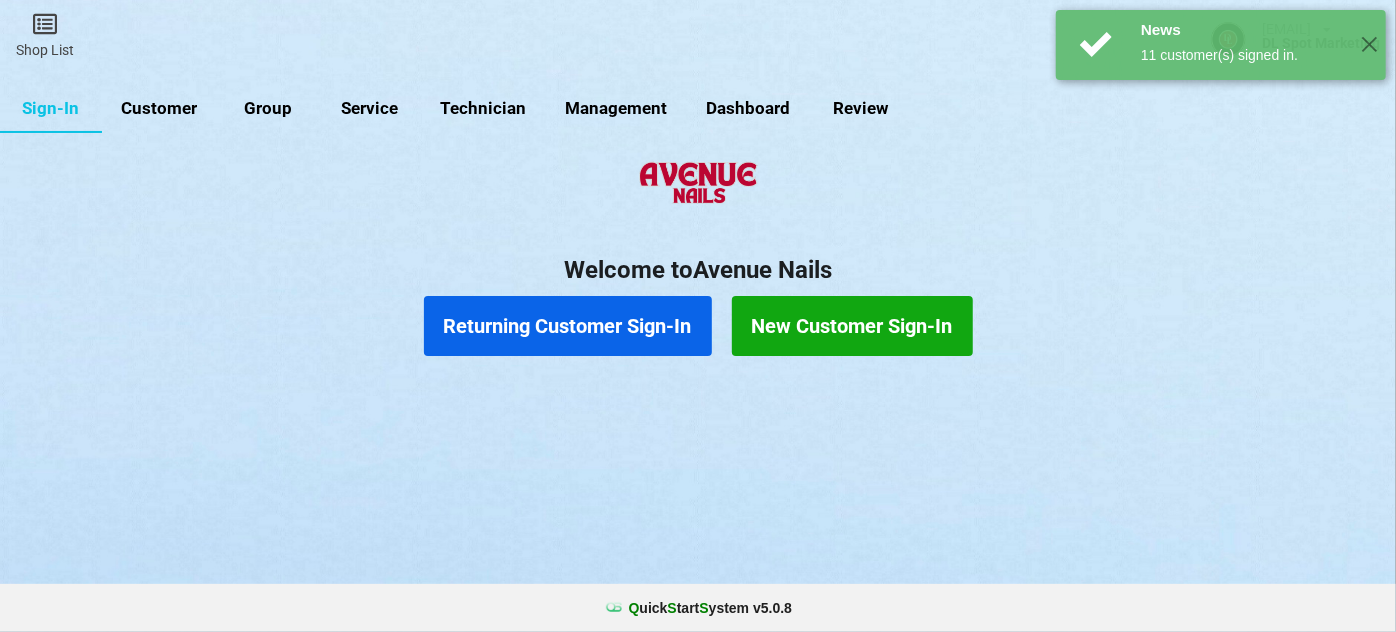 click on "Customer" at bounding box center (159, 109) 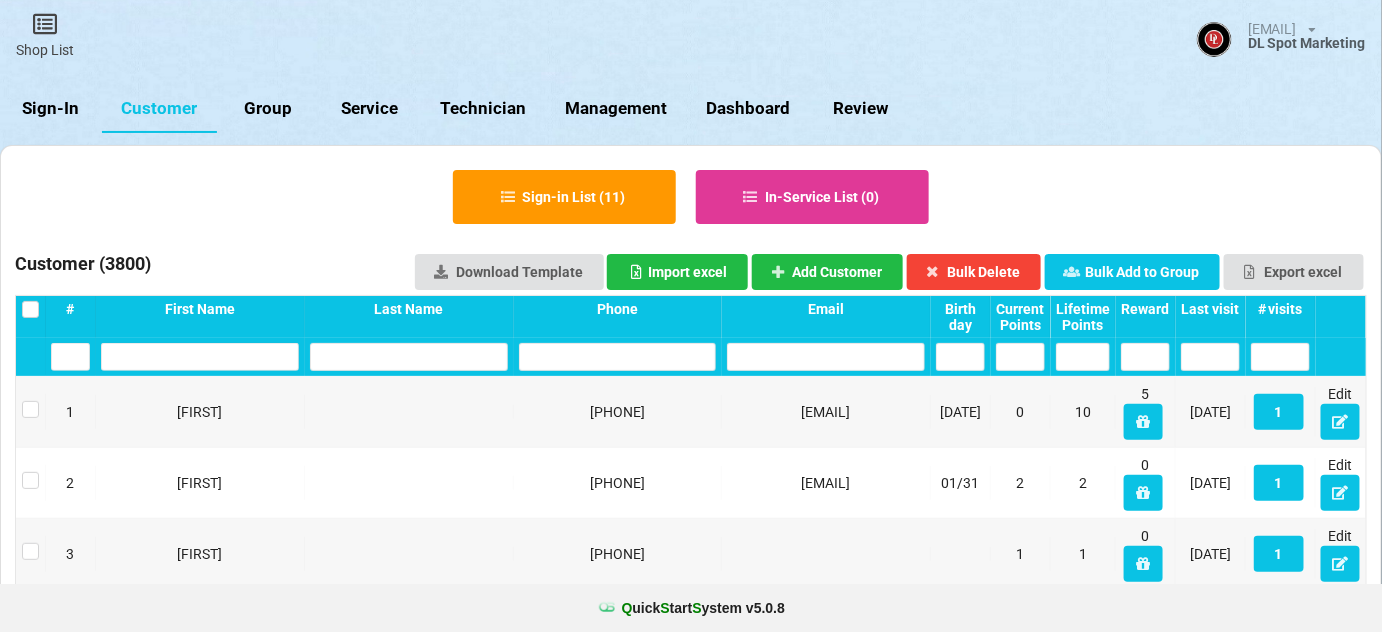 click on "Last visit" at bounding box center (1210, 309) 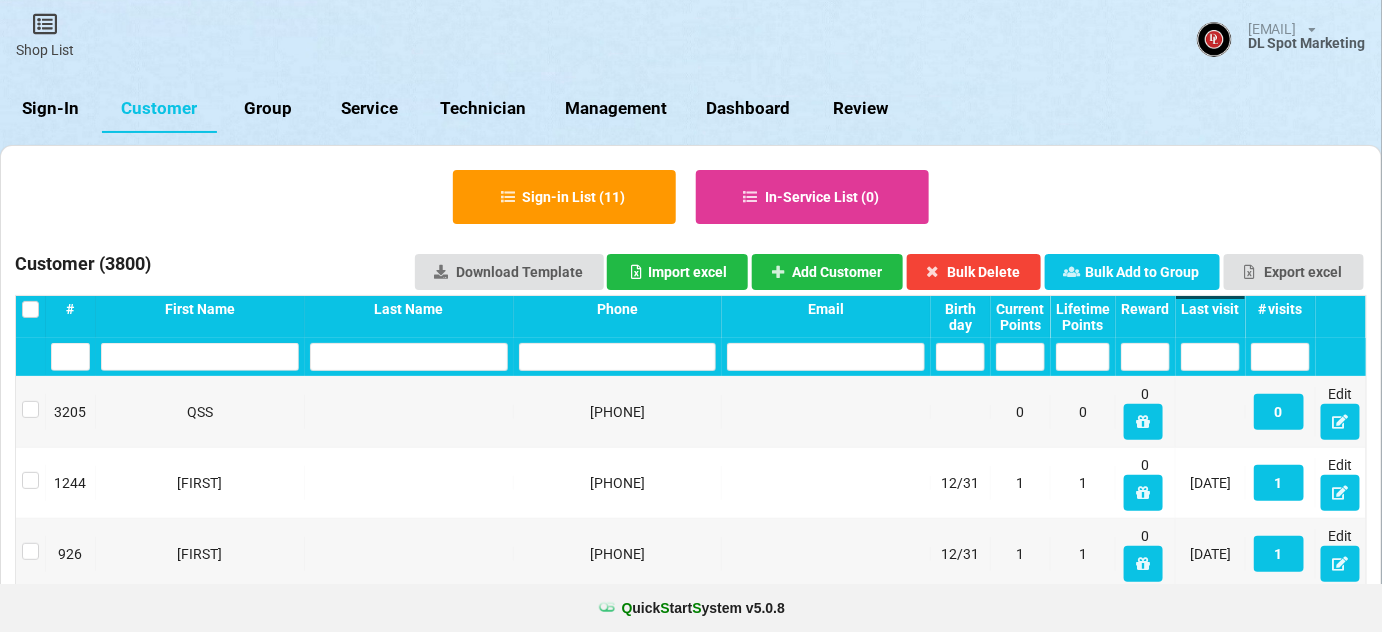 click on "Last visit" at bounding box center (1210, 309) 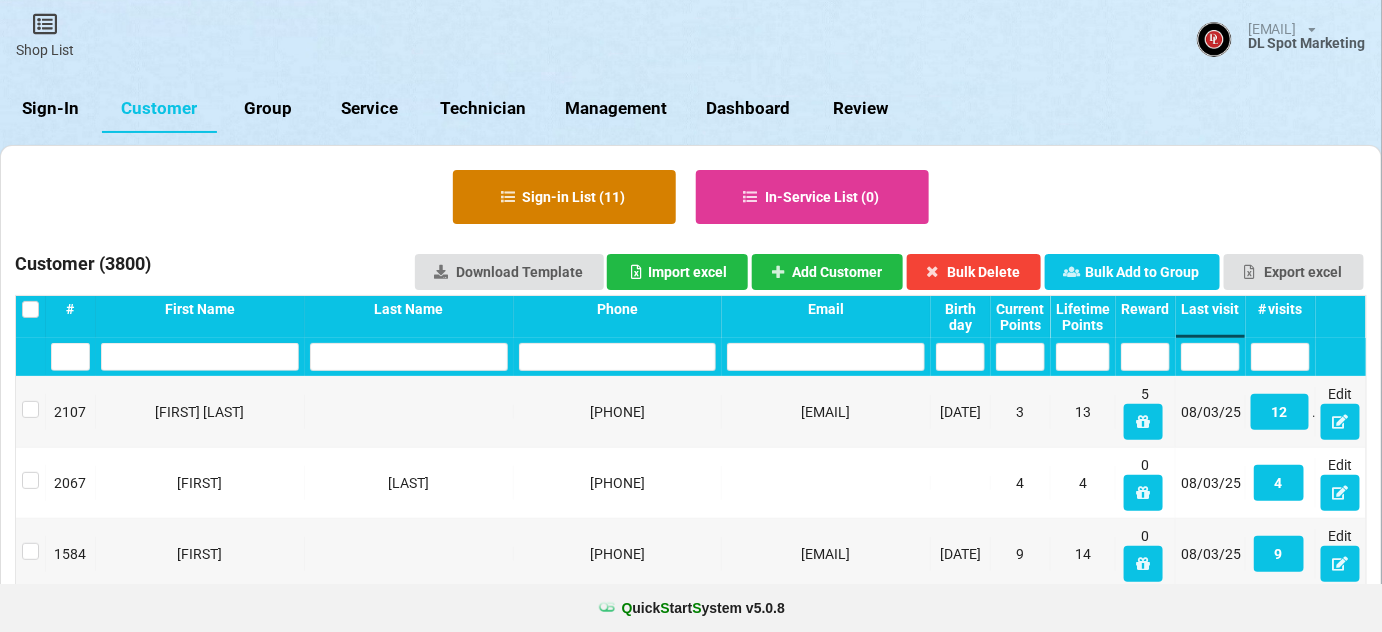 click on "Sign-in List ( 11 )" at bounding box center (564, 197) 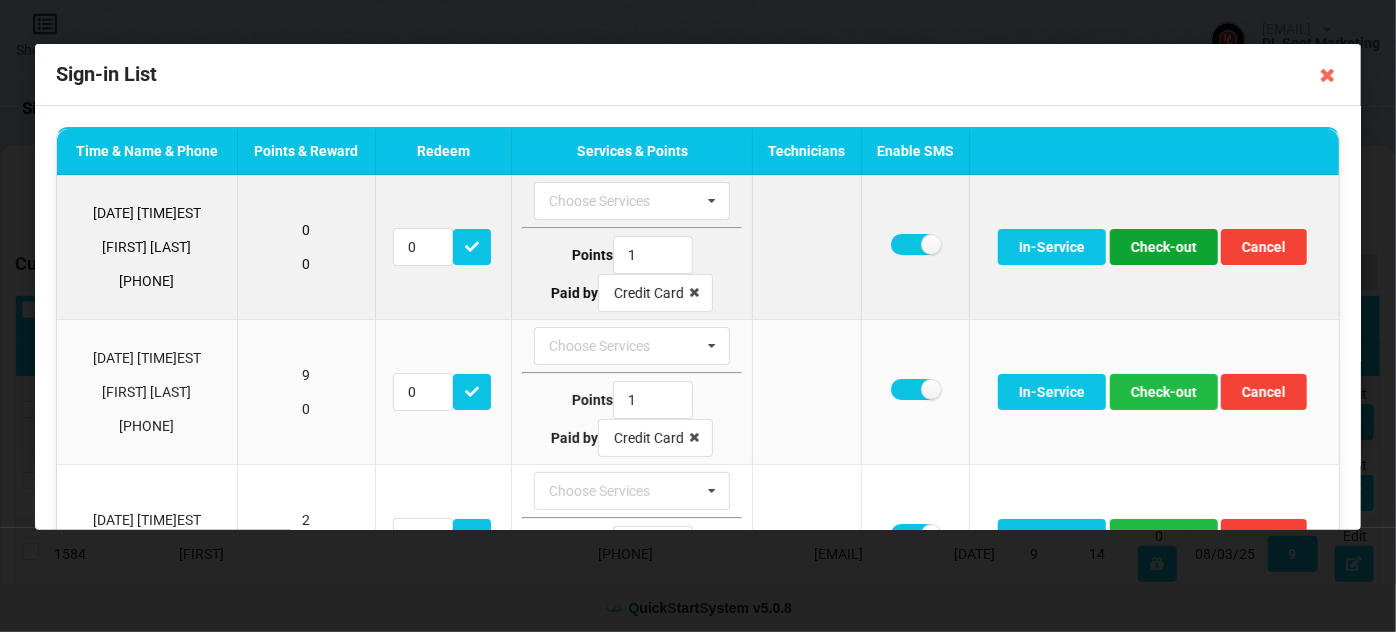 click on "Check-out" at bounding box center [1164, 247] 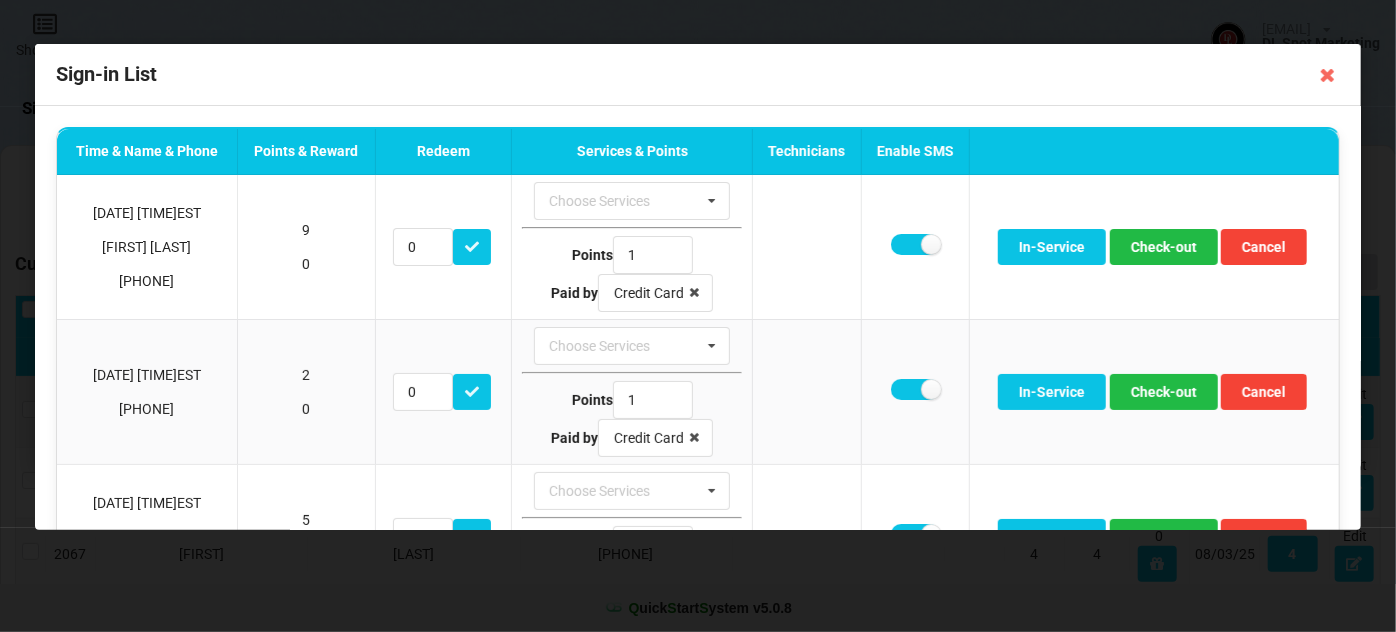 click on "Sign-in List" at bounding box center (698, 75) 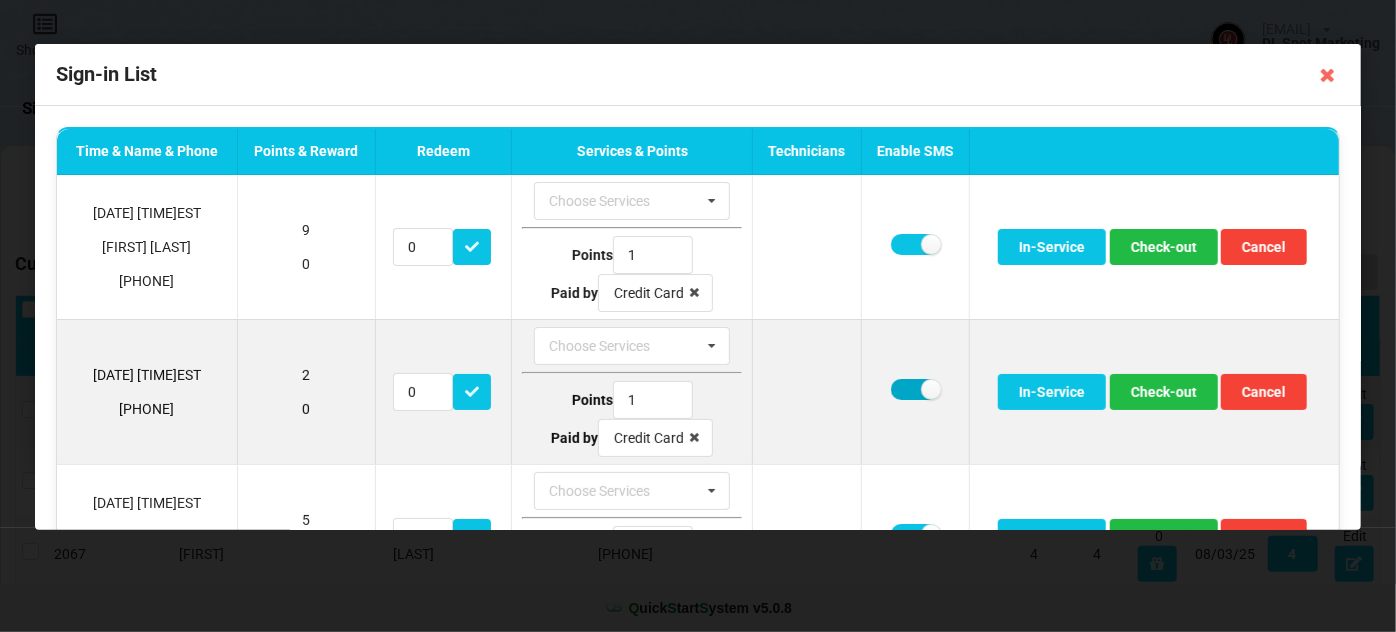 click at bounding box center (915, 389) 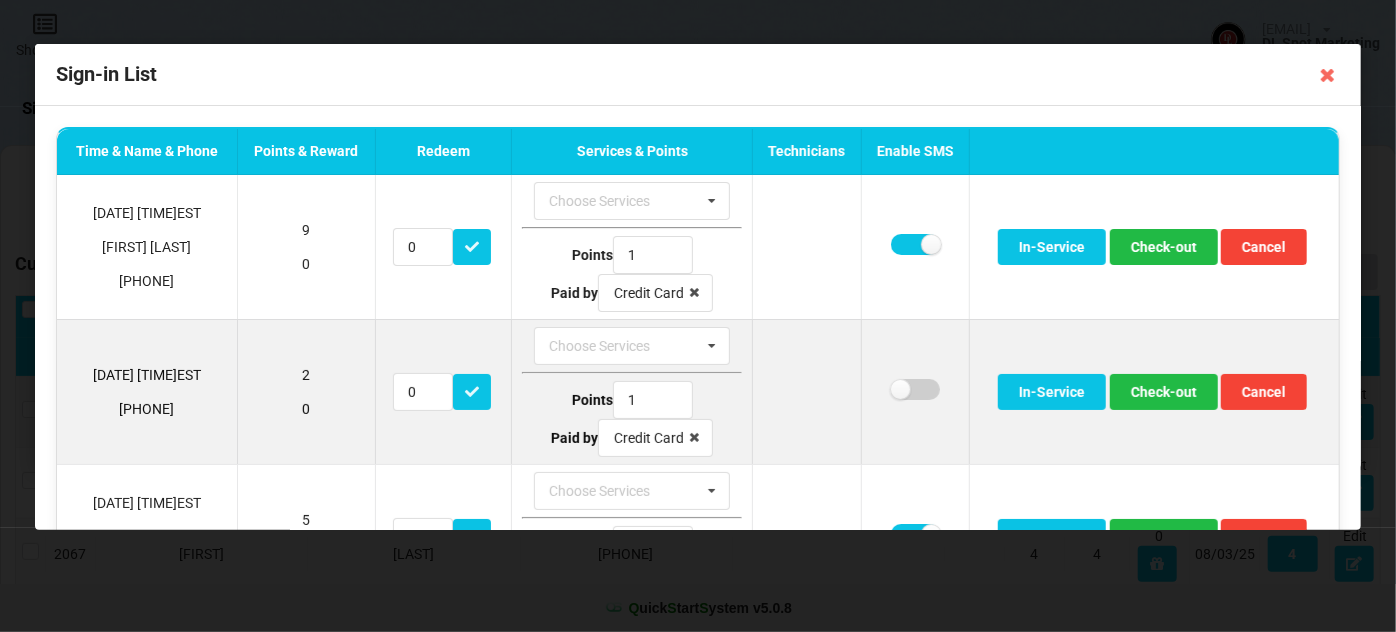 checkbox on "false" 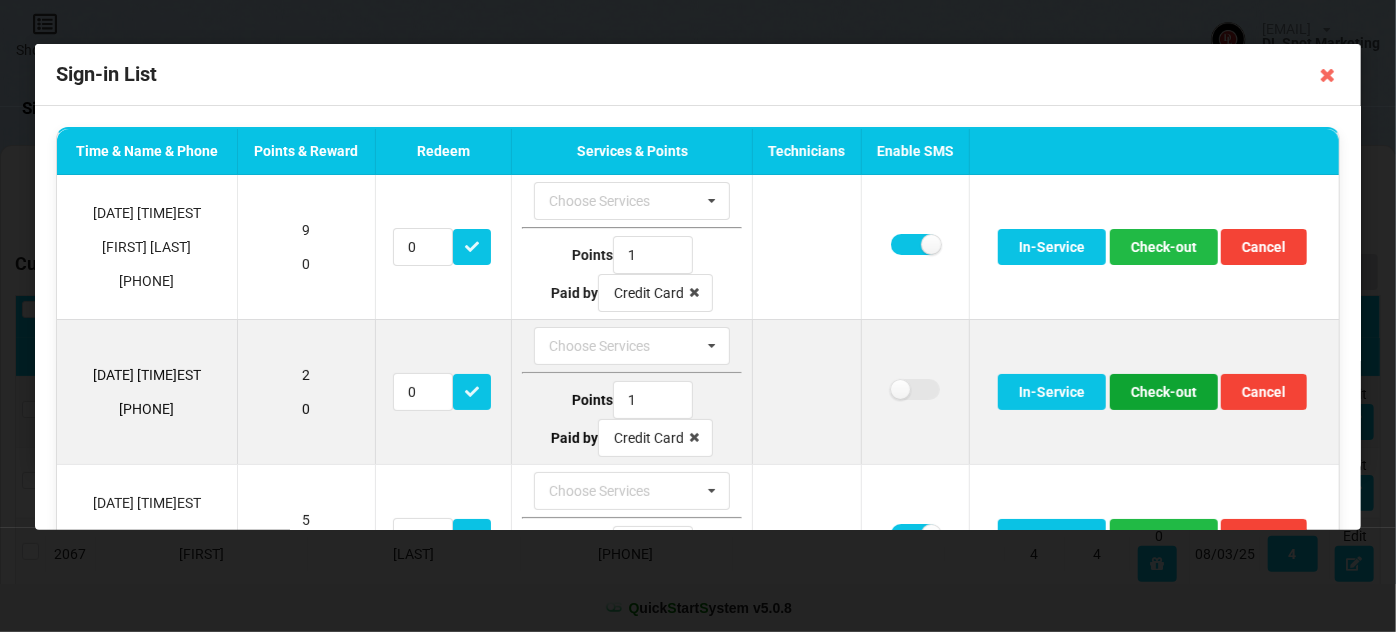 click on "Check-out" at bounding box center [1164, 392] 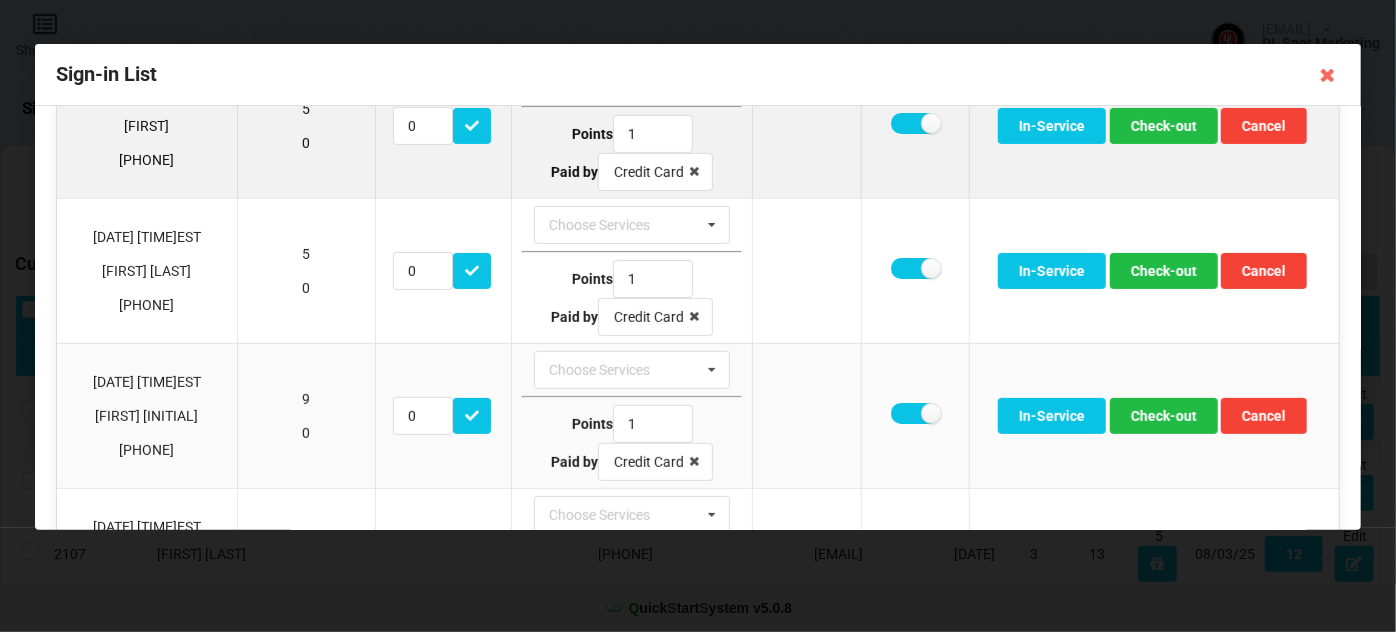 scroll, scrollTop: 363, scrollLeft: 0, axis: vertical 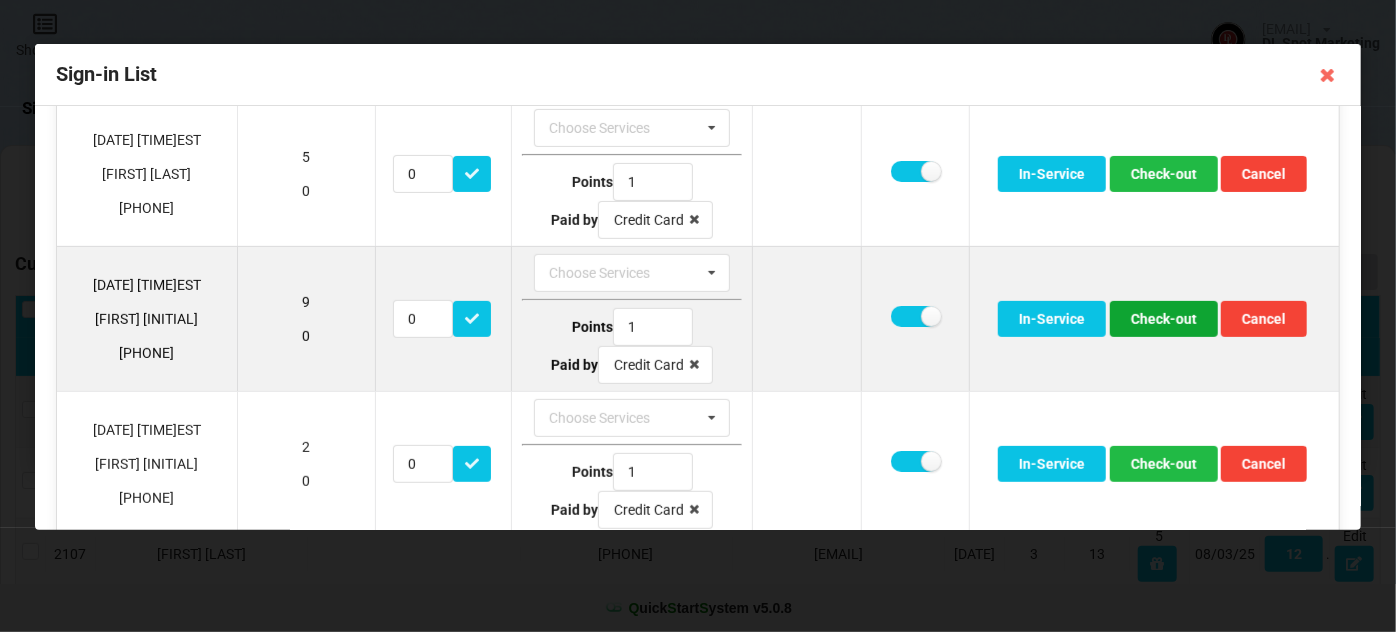 click on "Check-out" at bounding box center [1164, 319] 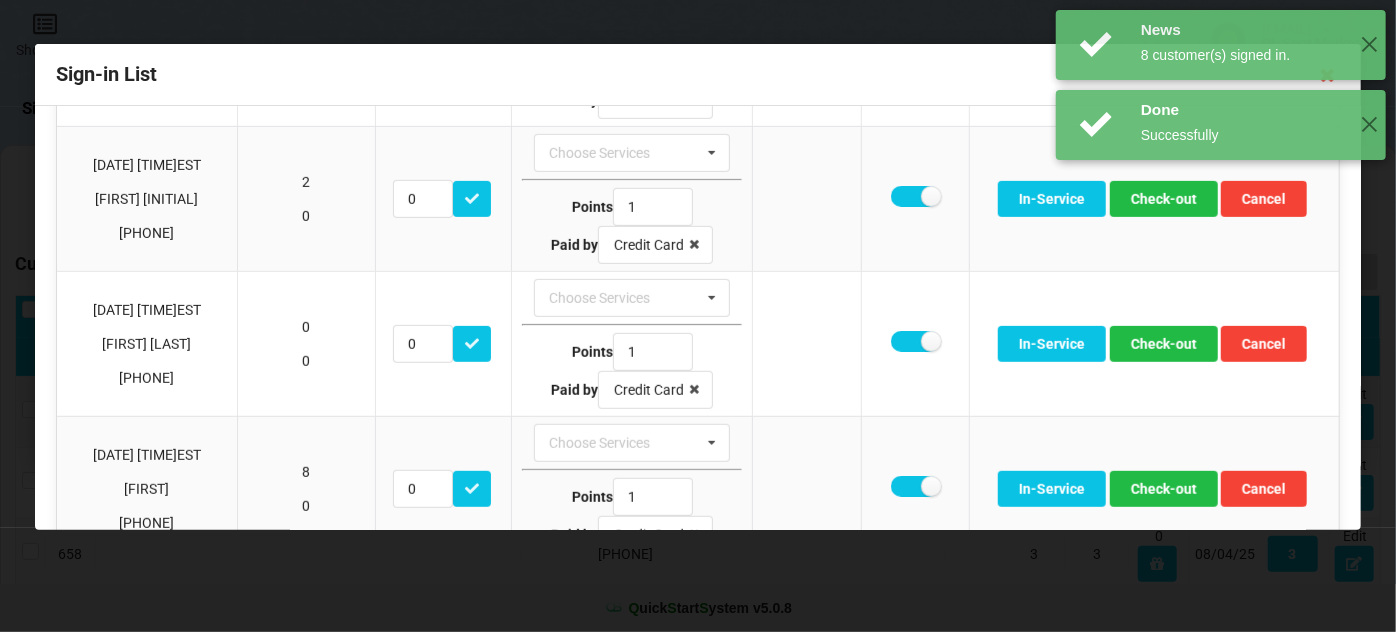 scroll, scrollTop: 485, scrollLeft: 0, axis: vertical 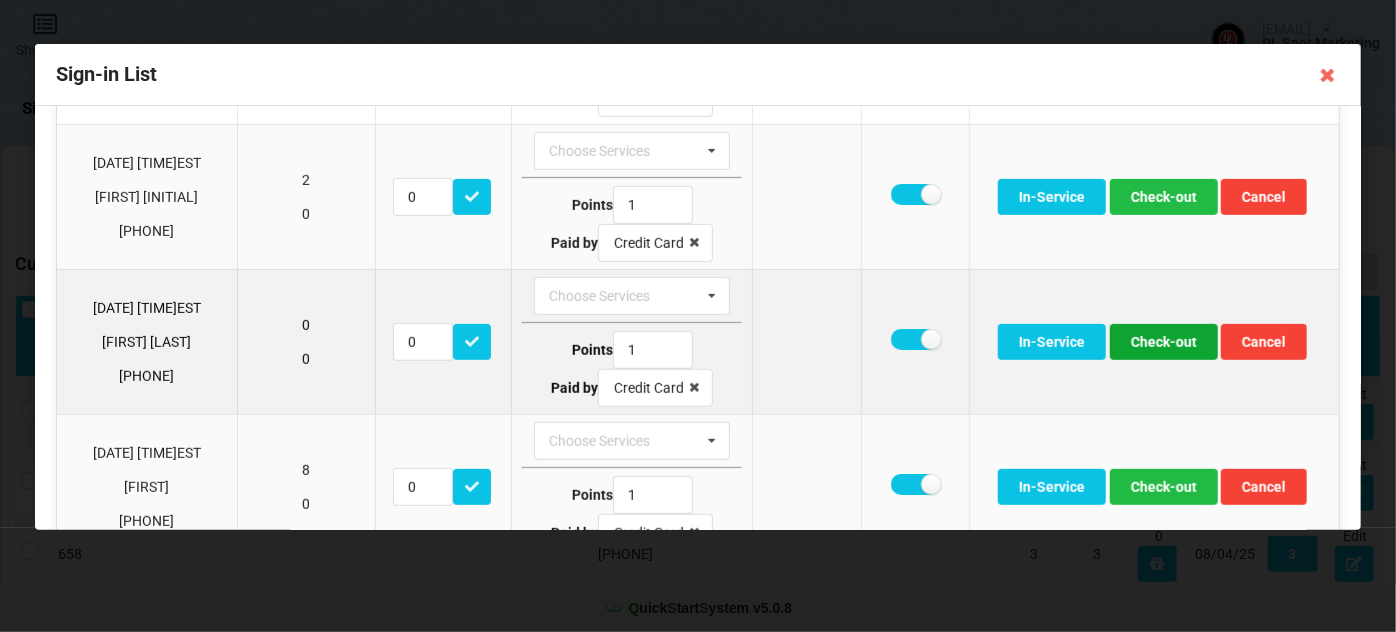 click on "Check-out" at bounding box center [1164, 342] 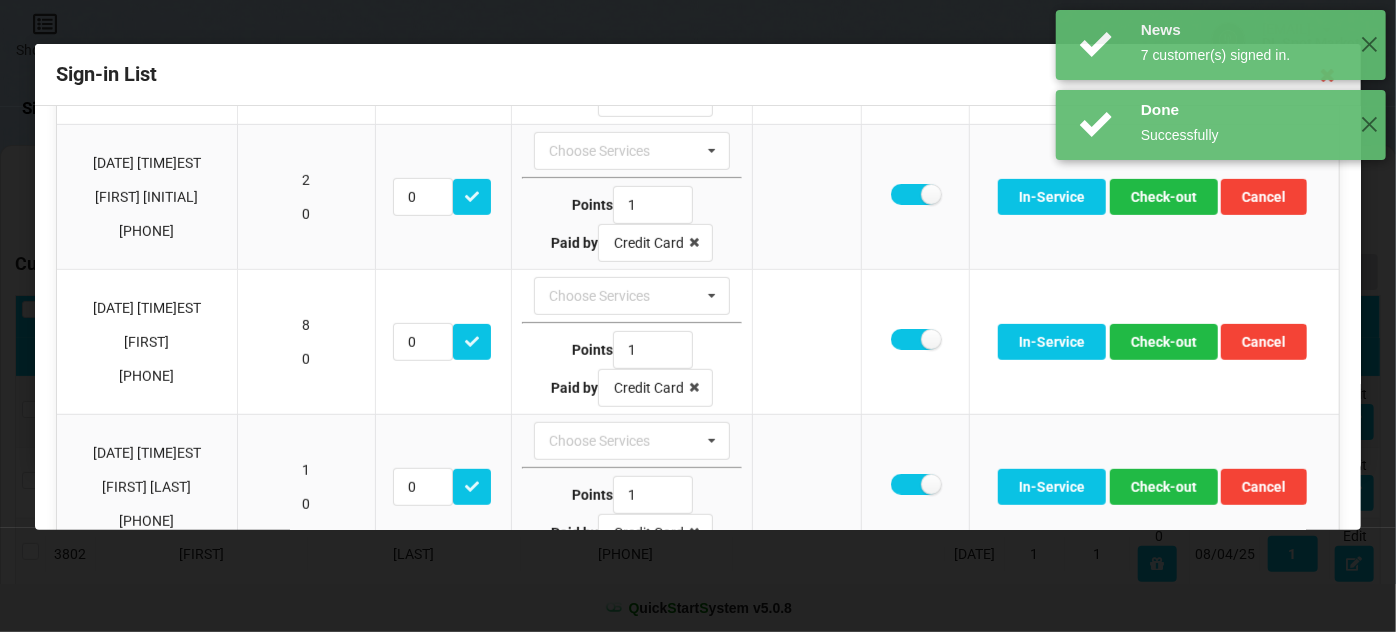 scroll, scrollTop: 605, scrollLeft: 0, axis: vertical 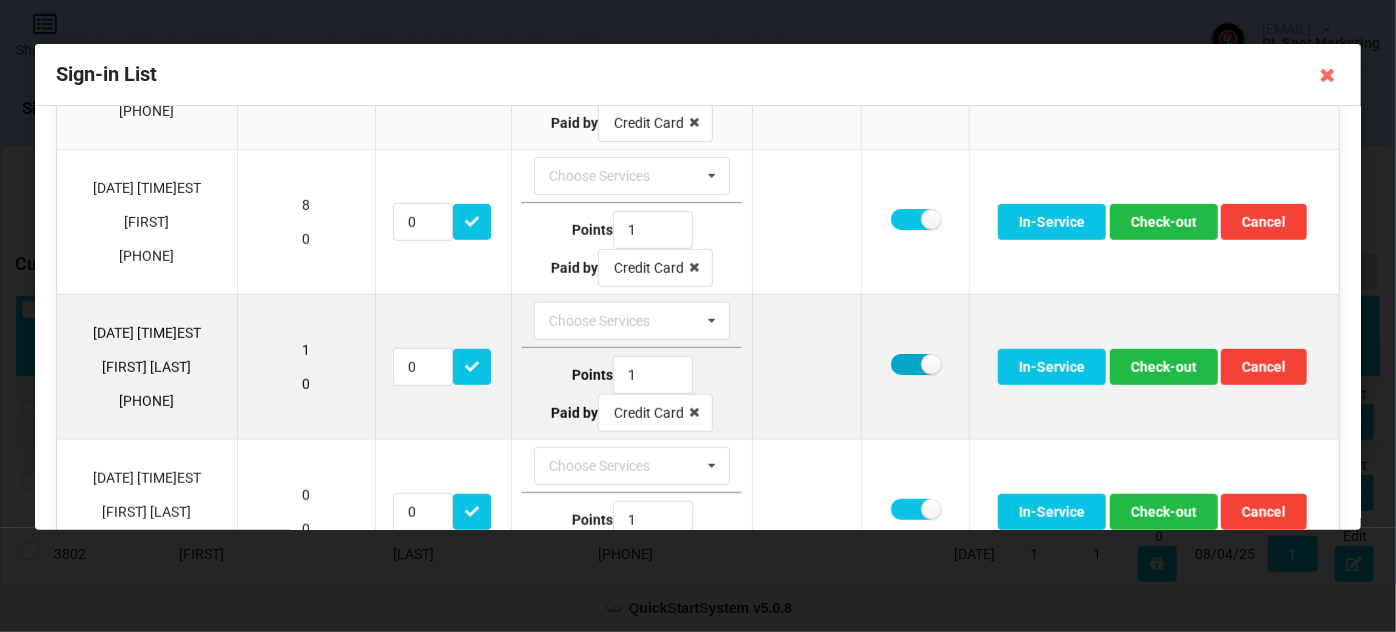 click at bounding box center [915, 364] 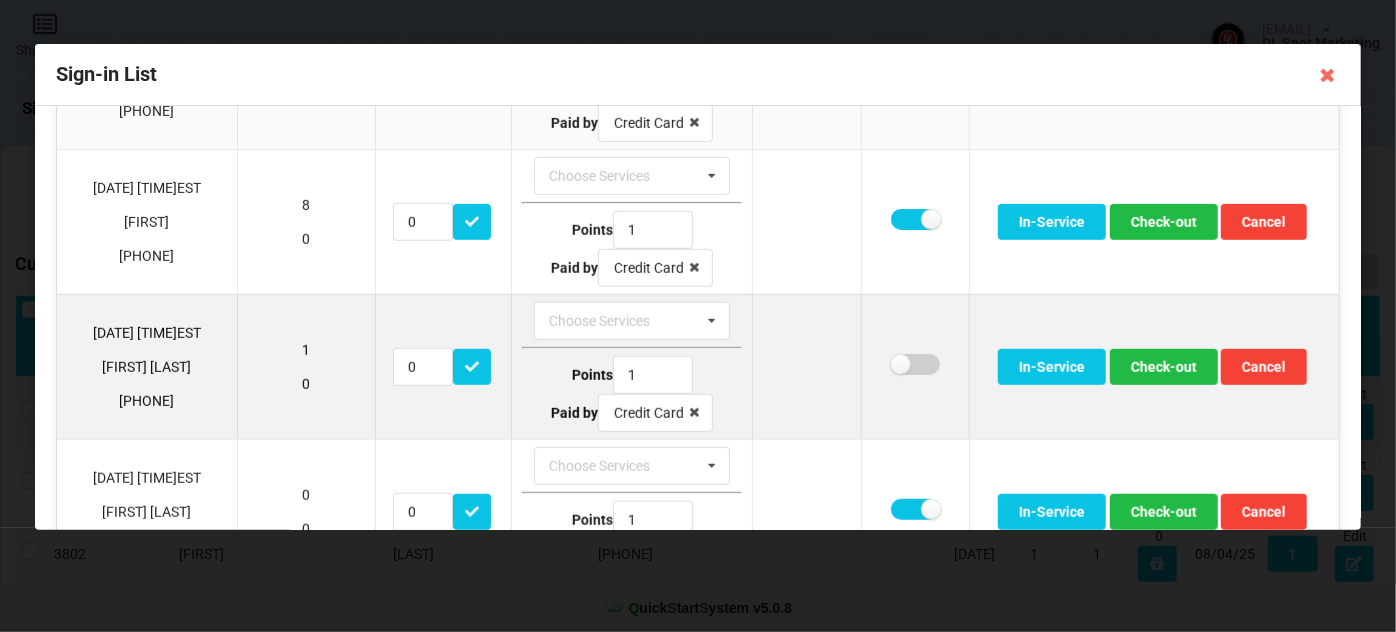 checkbox on "false" 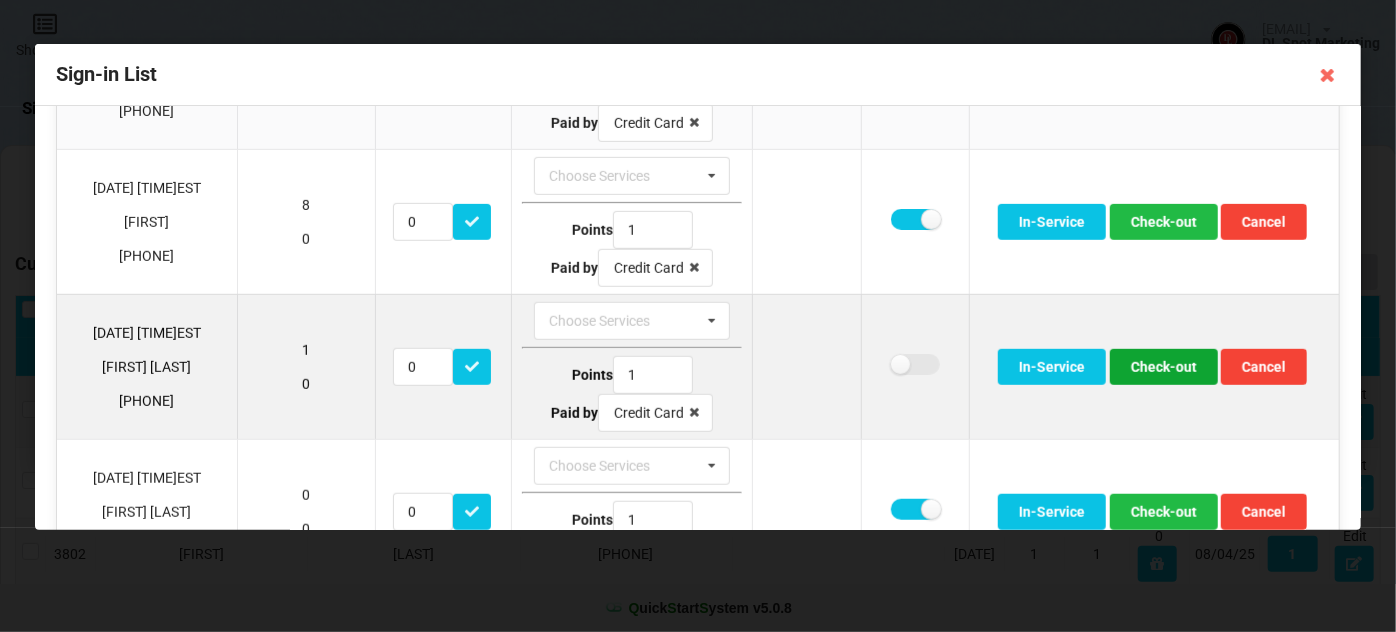 click on "Check-out" at bounding box center (1164, 367) 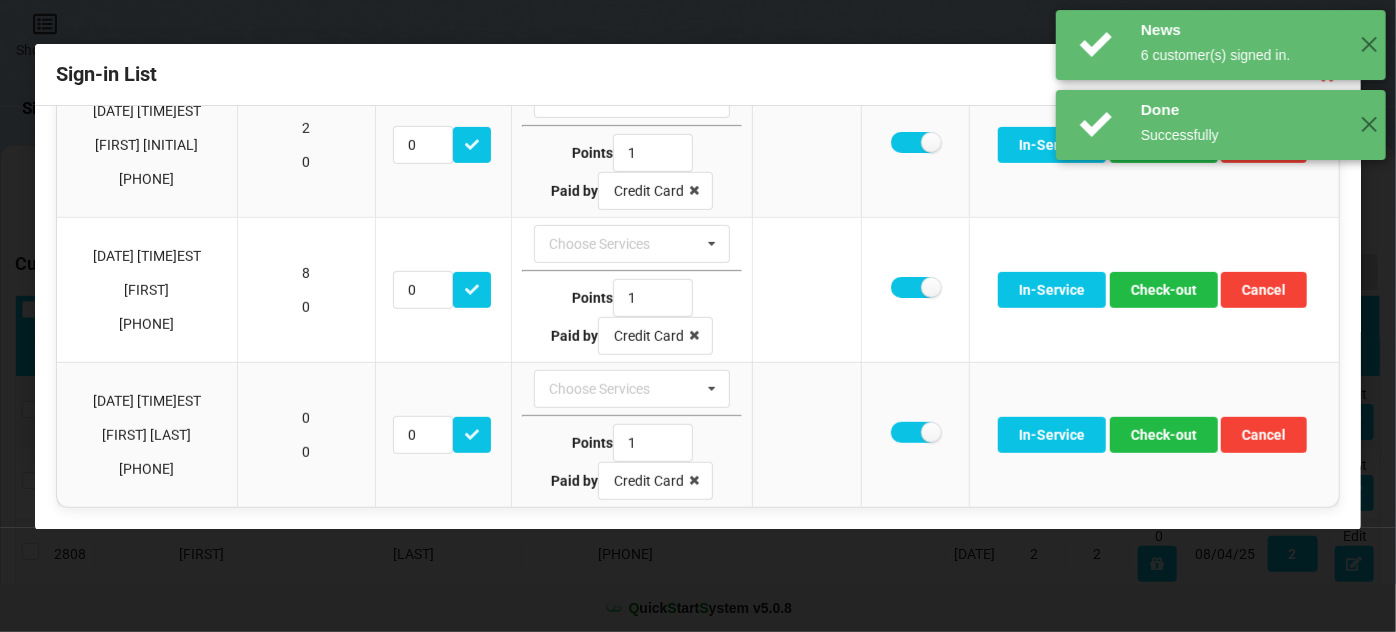 scroll, scrollTop: 528, scrollLeft: 0, axis: vertical 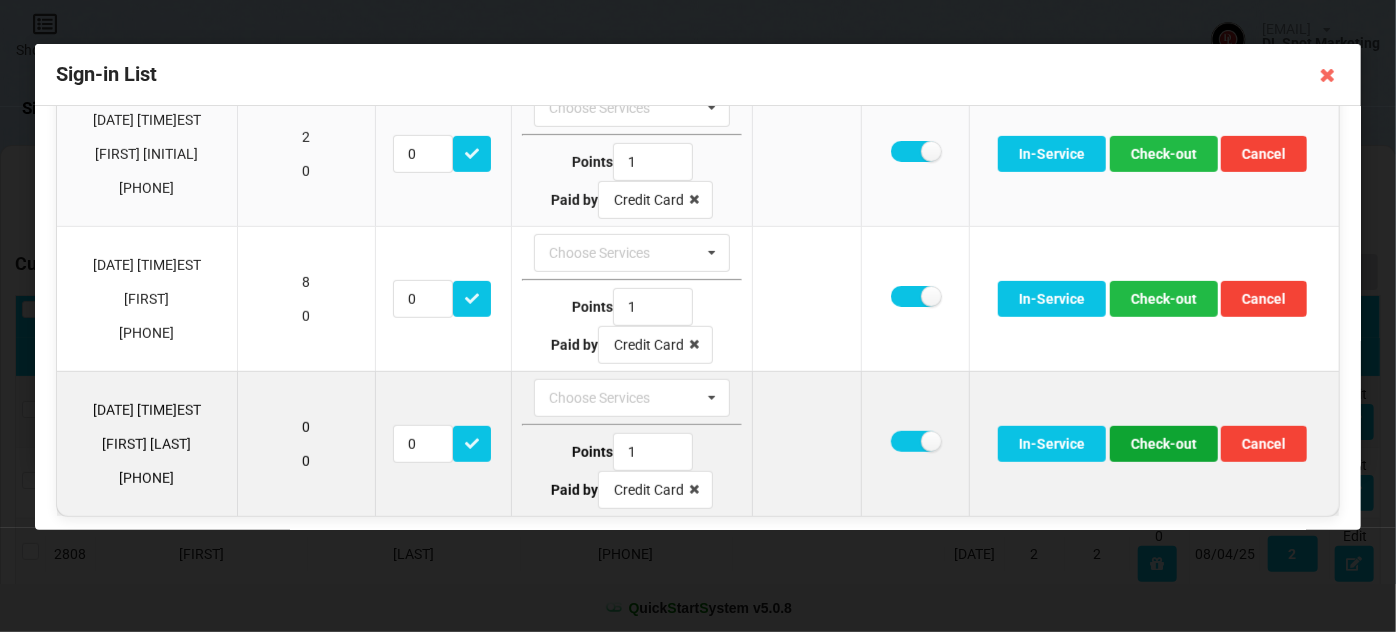 click on "Check-out" at bounding box center (1164, 444) 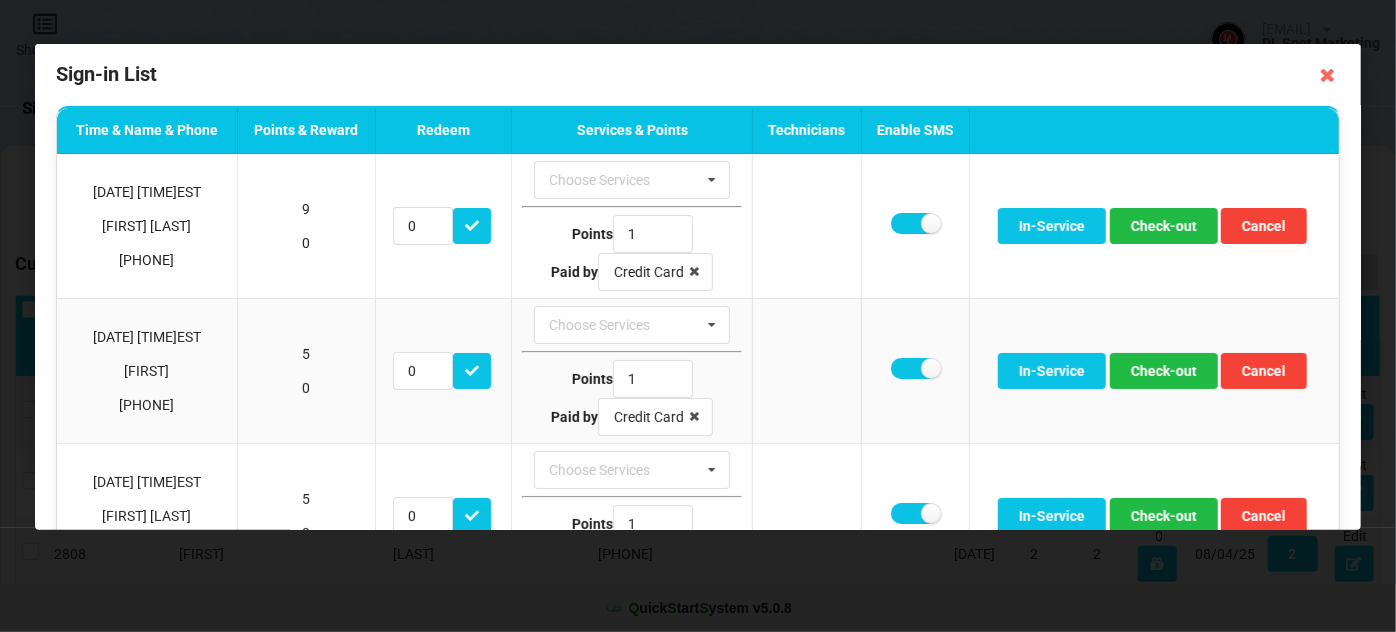 scroll, scrollTop: 0, scrollLeft: 0, axis: both 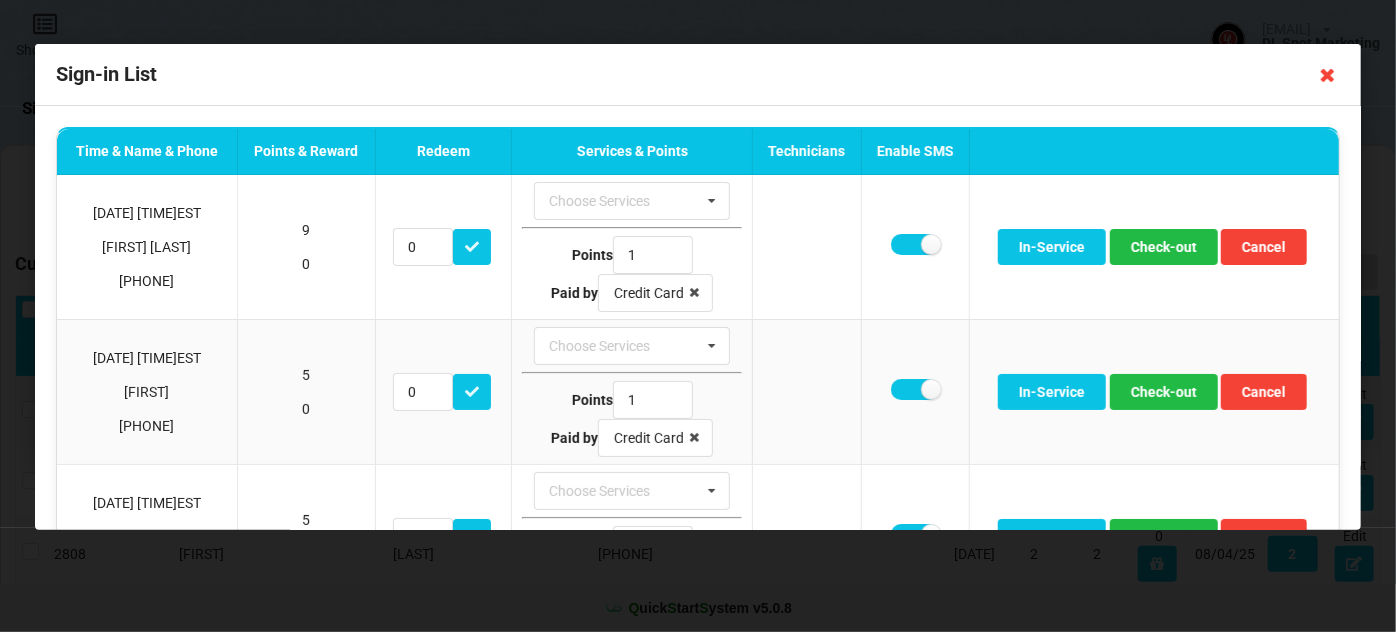 click at bounding box center [1328, 75] 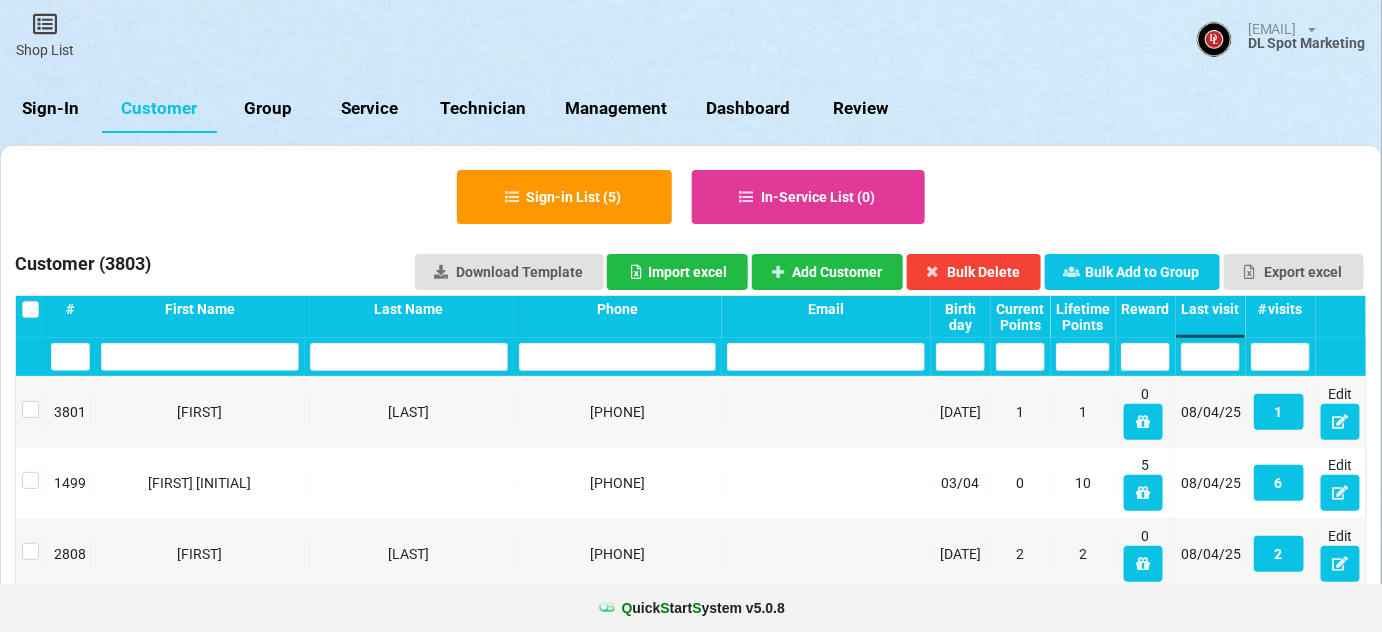 click on "Sign-In" at bounding box center [51, 109] 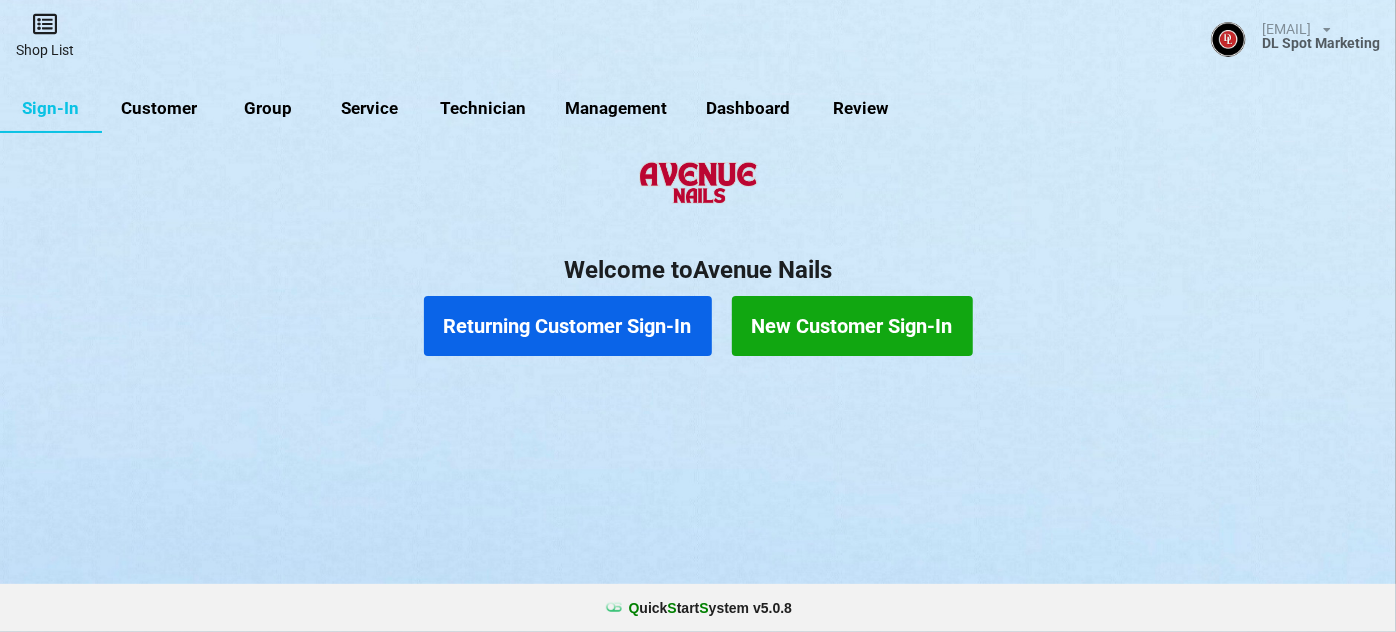 click on "Shop List" at bounding box center [45, 35] 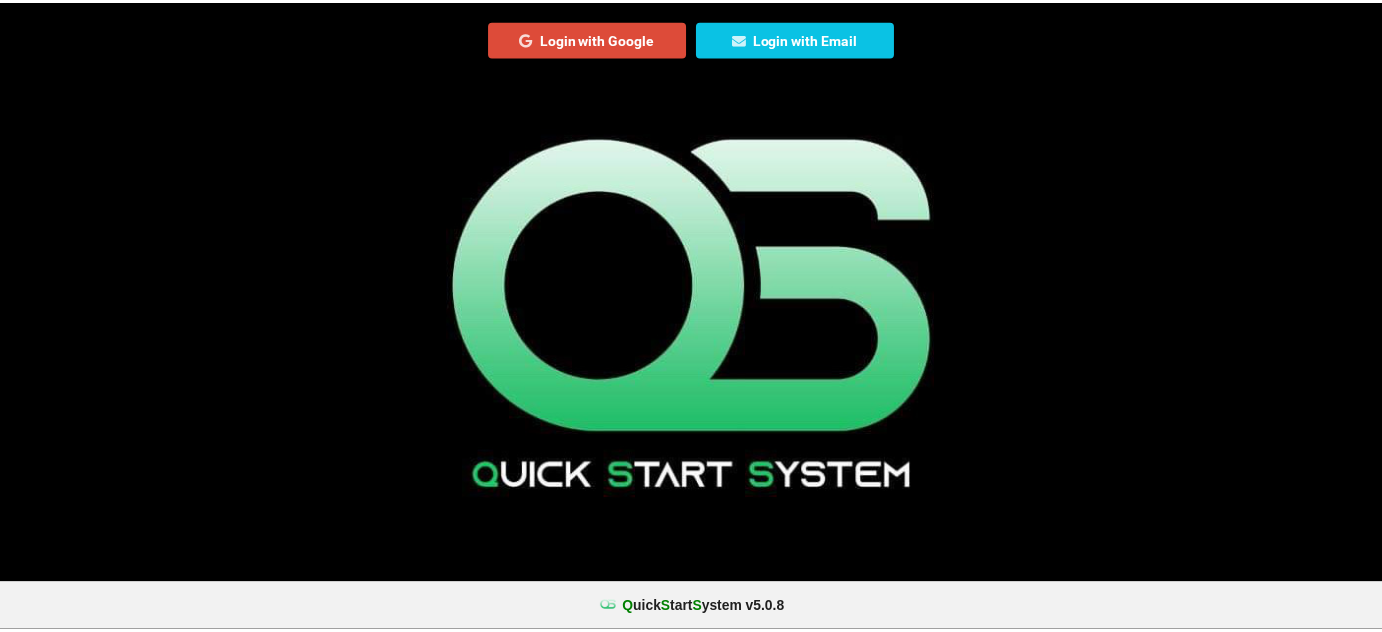 scroll, scrollTop: 0, scrollLeft: 0, axis: both 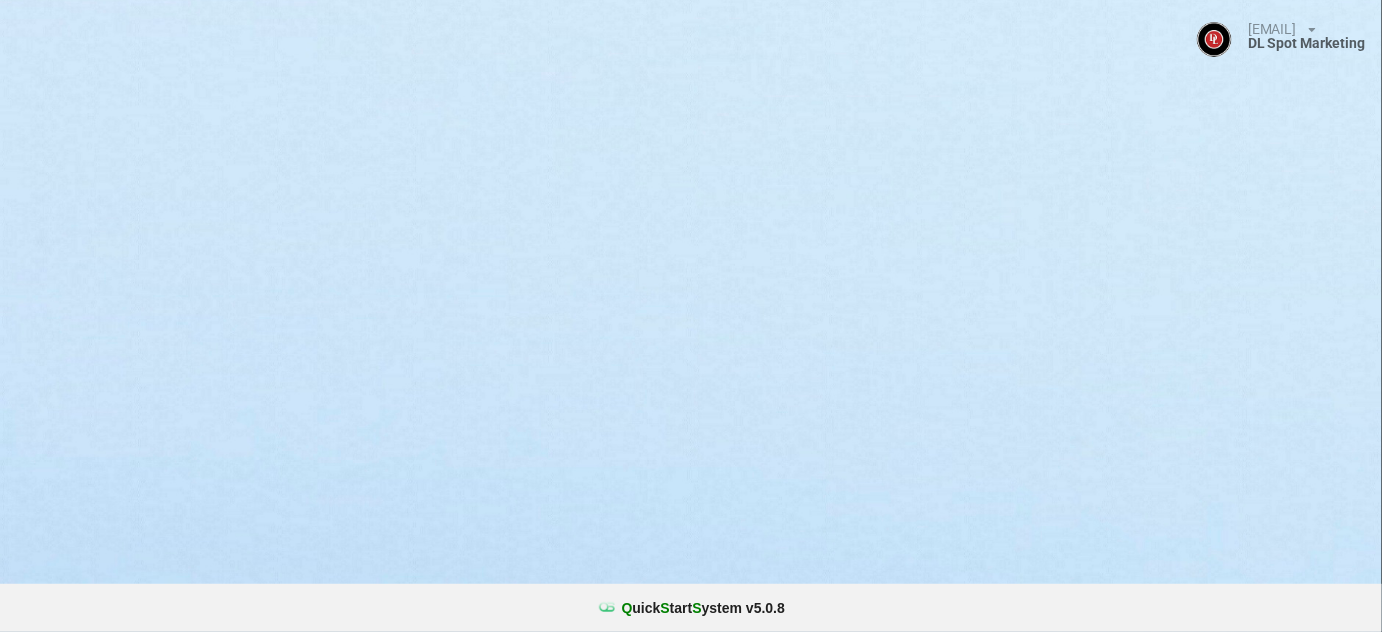 select on "25" 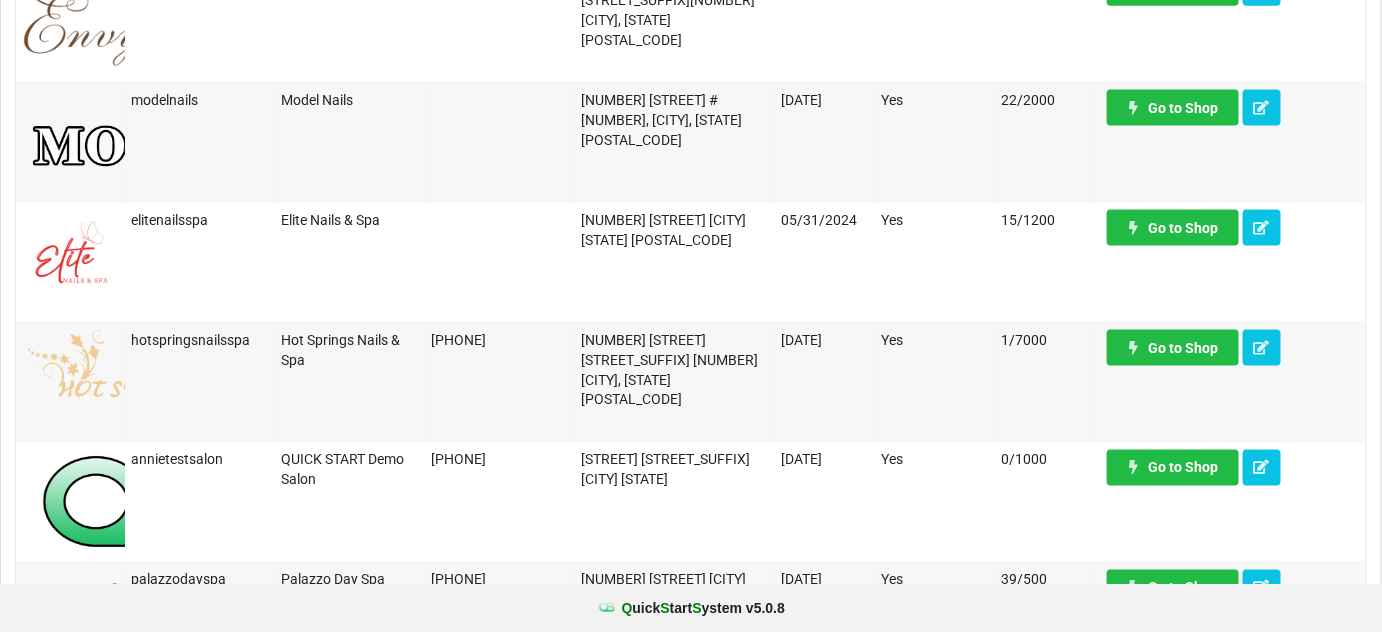 scroll, scrollTop: 1090, scrollLeft: 0, axis: vertical 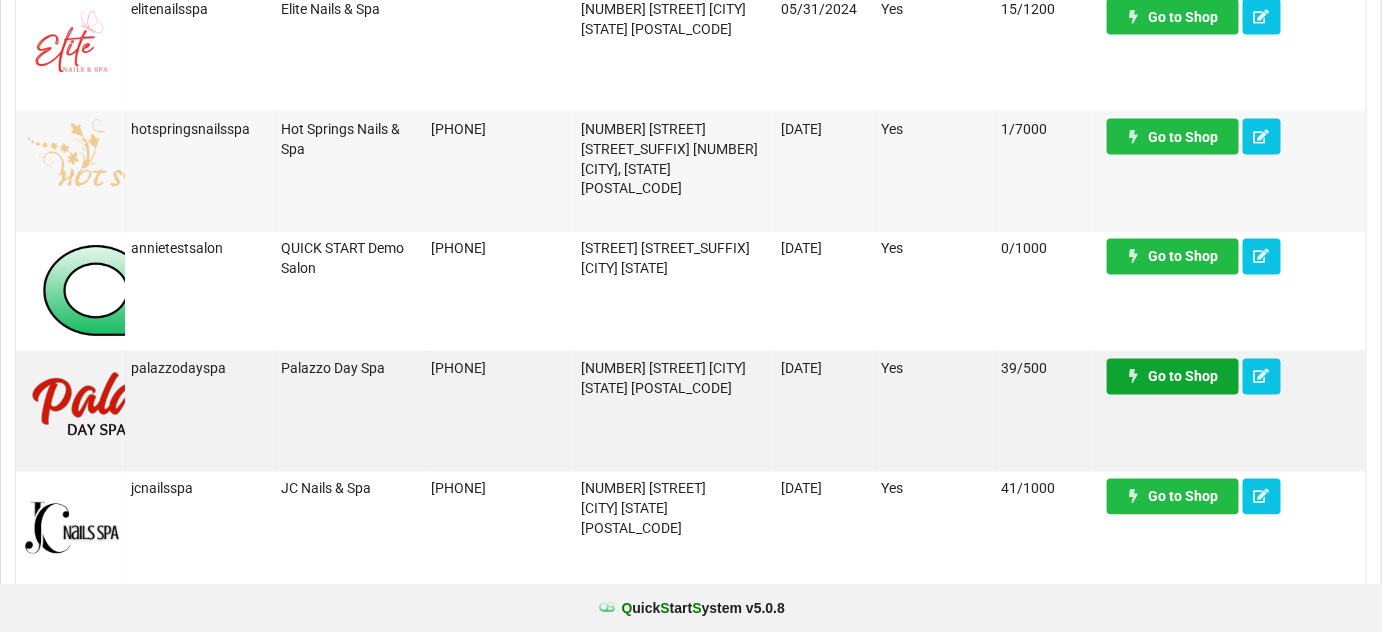 click on "Go to Shop" at bounding box center [1173, 377] 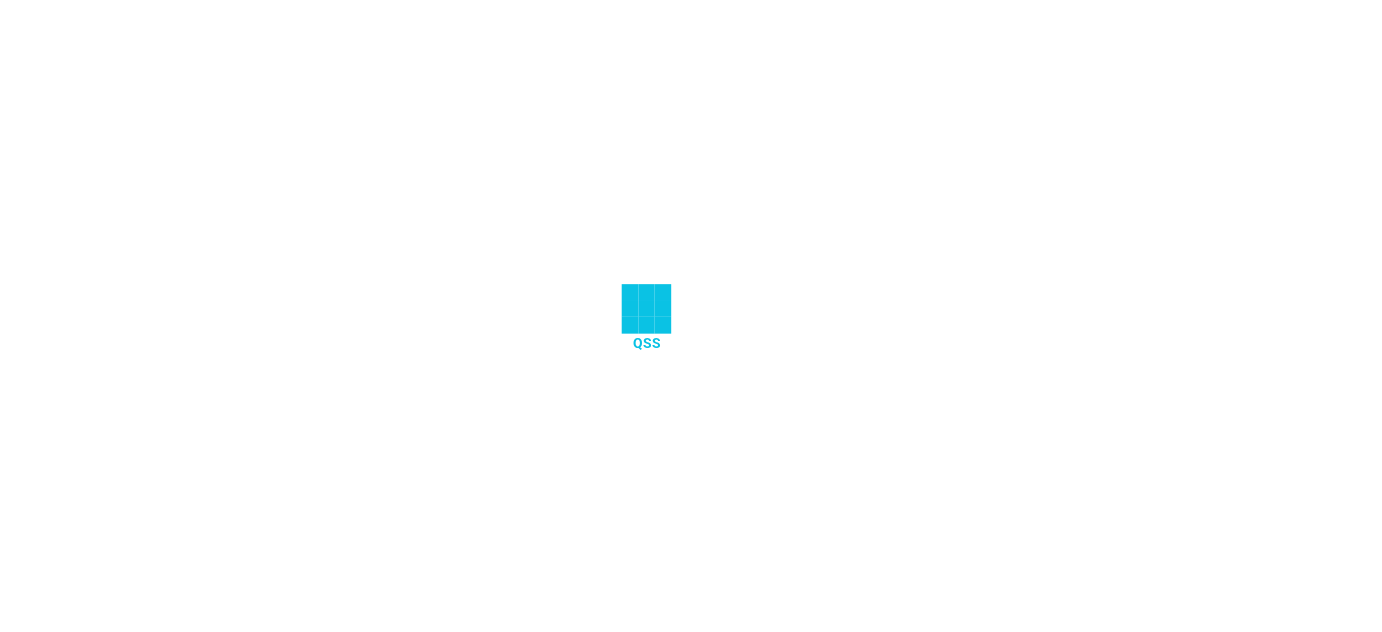 scroll, scrollTop: 0, scrollLeft: 0, axis: both 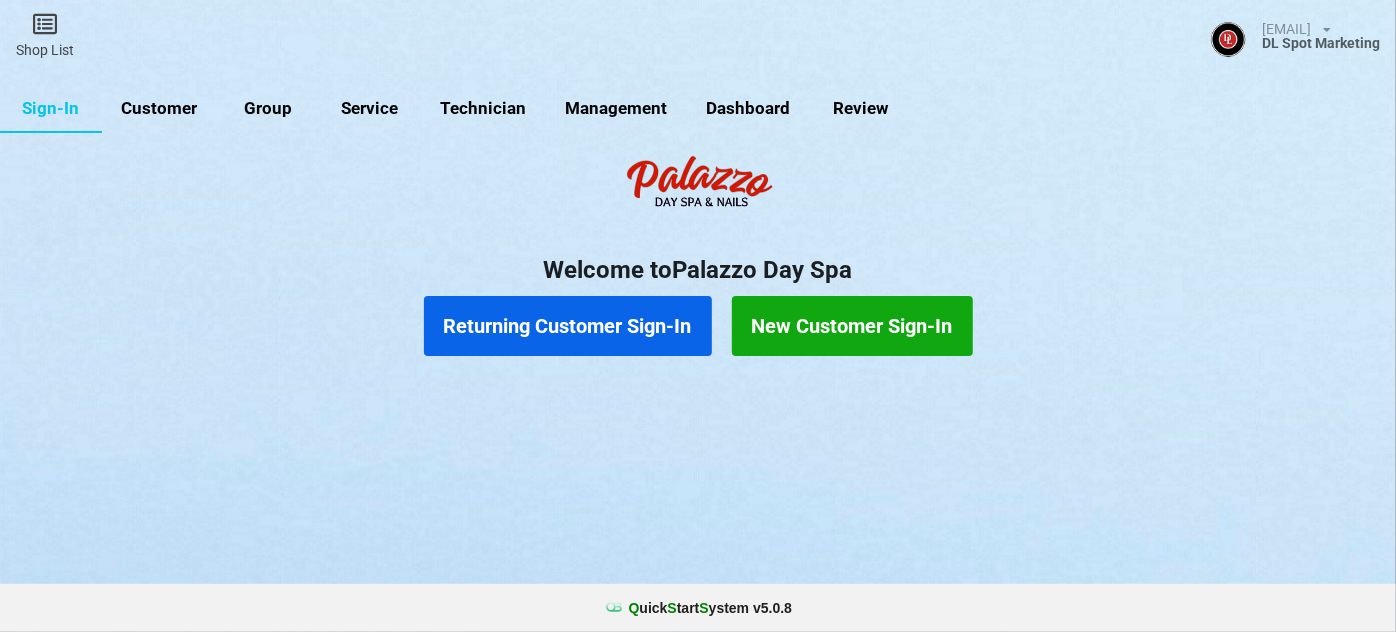 click on "Customer" at bounding box center [159, 109] 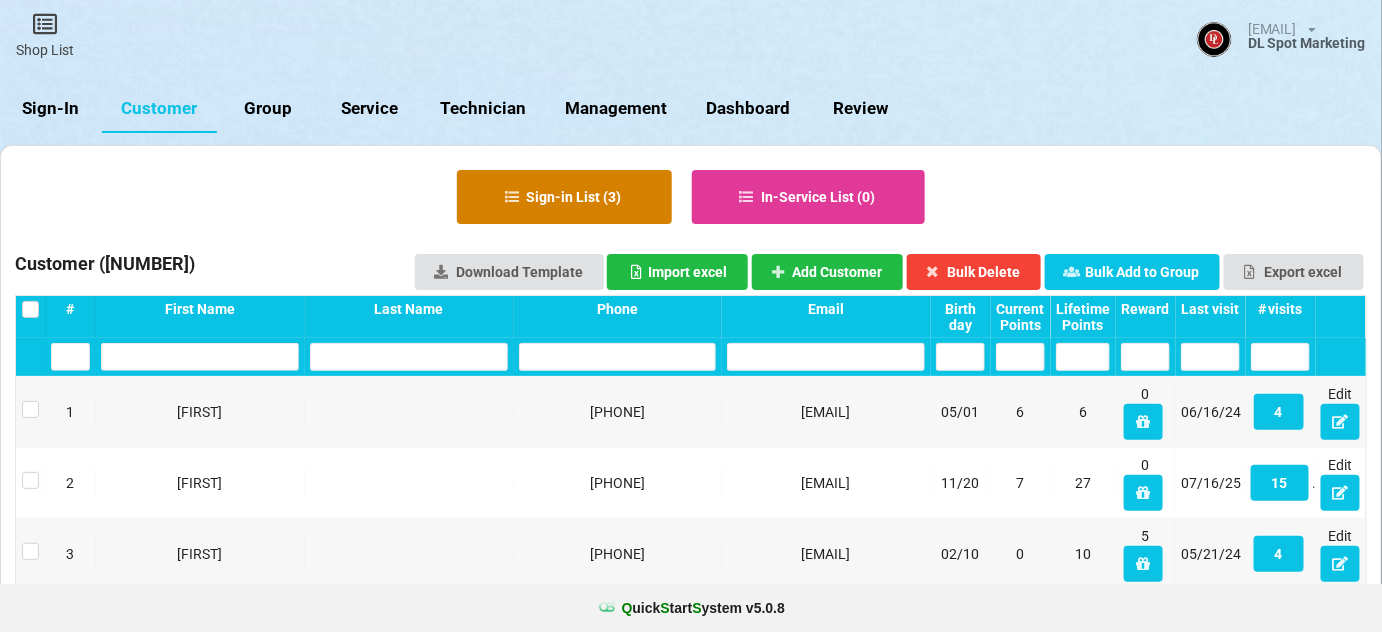 click on "Sign-in List ( 3 )" at bounding box center (564, 197) 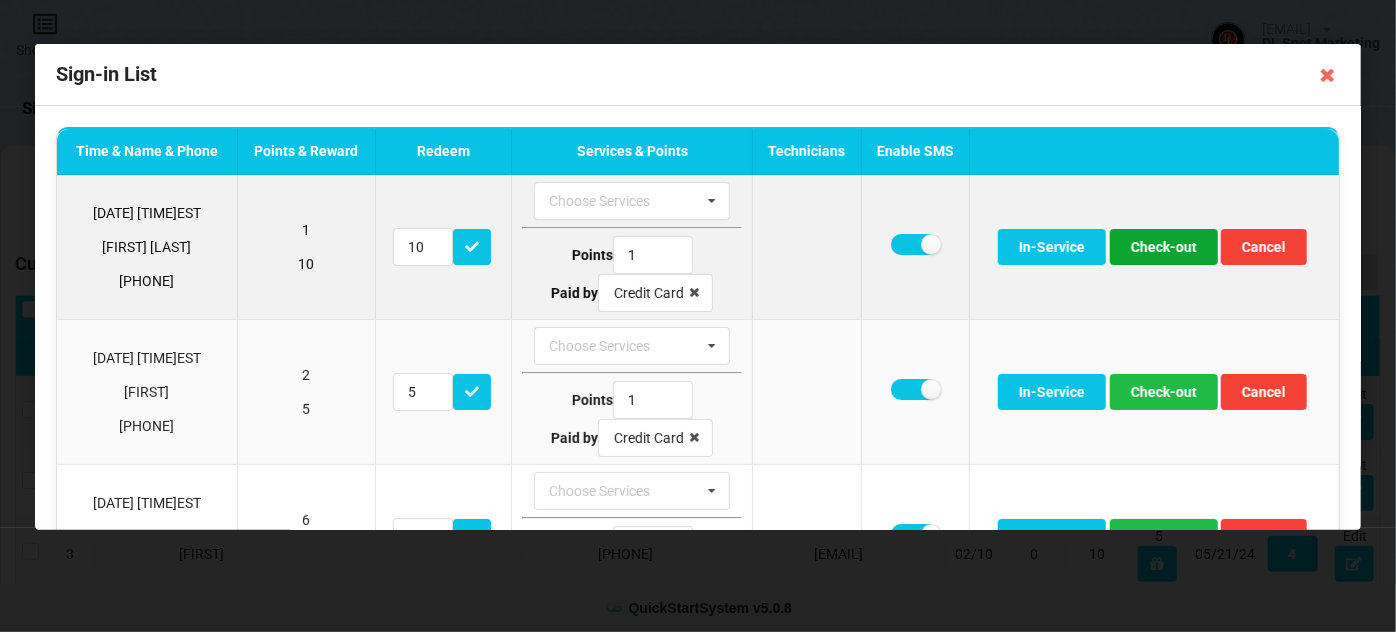 click on "Check-out" at bounding box center [1164, 247] 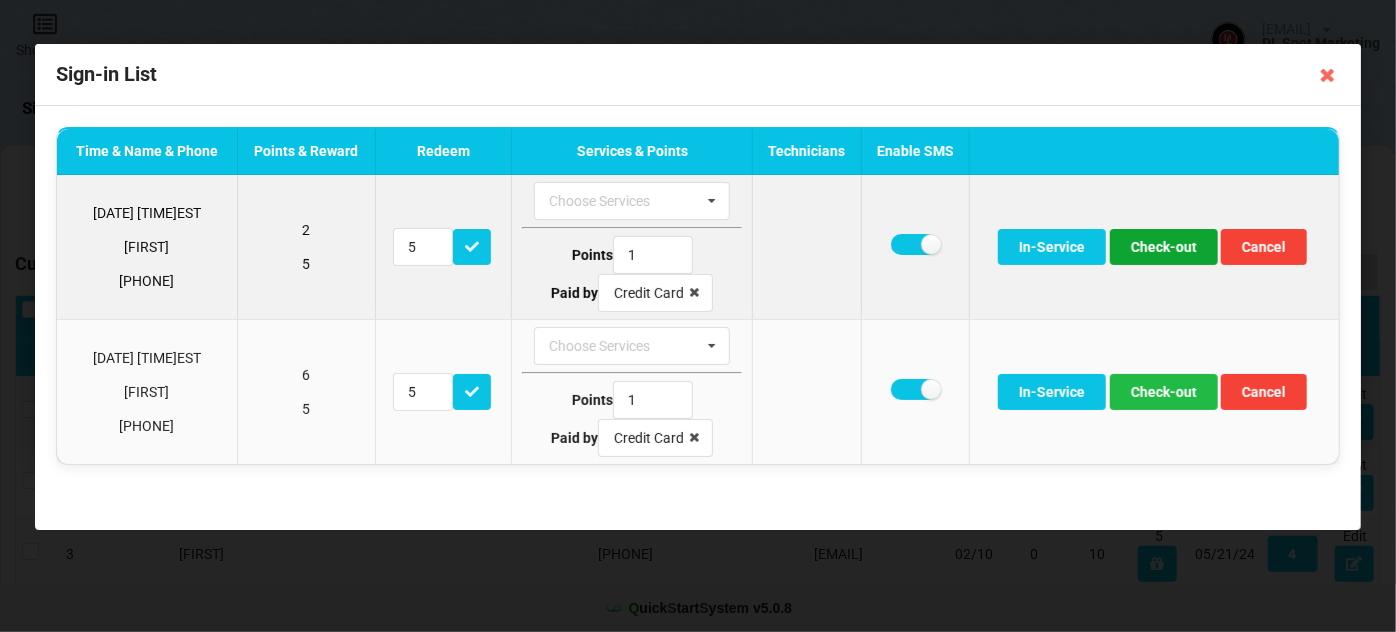 click on "Check-out" at bounding box center [1164, 247] 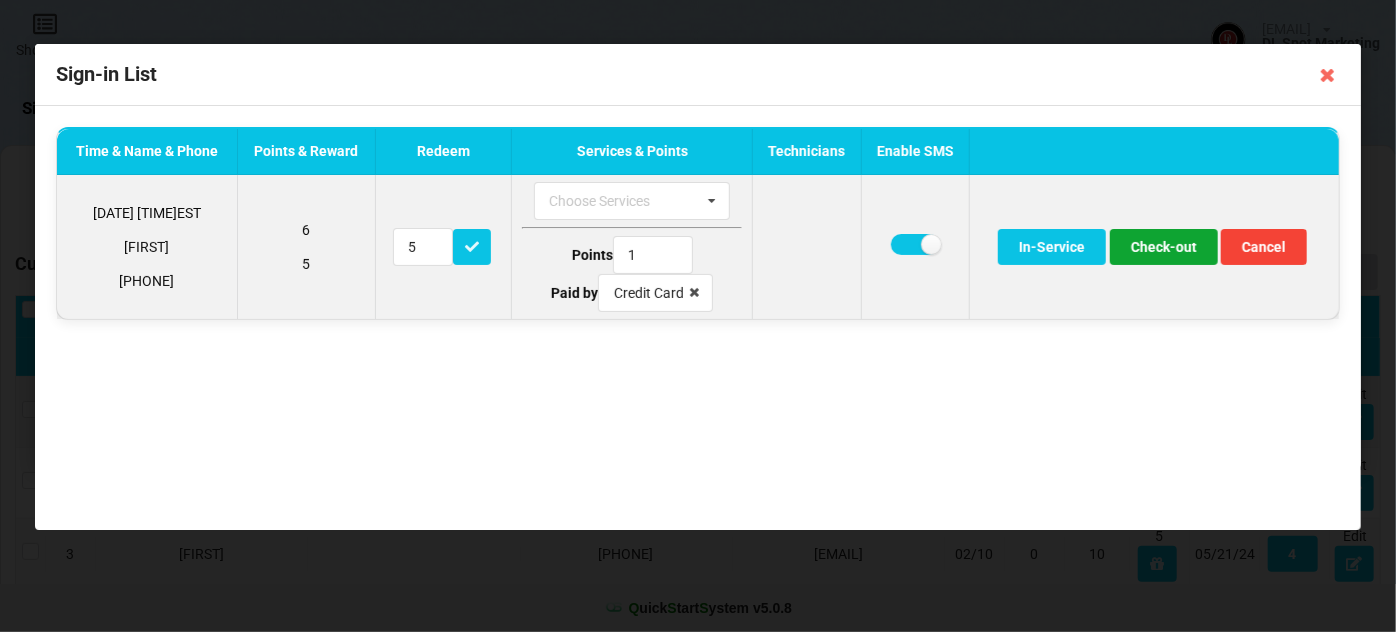 click on "Check-out" at bounding box center [1164, 247] 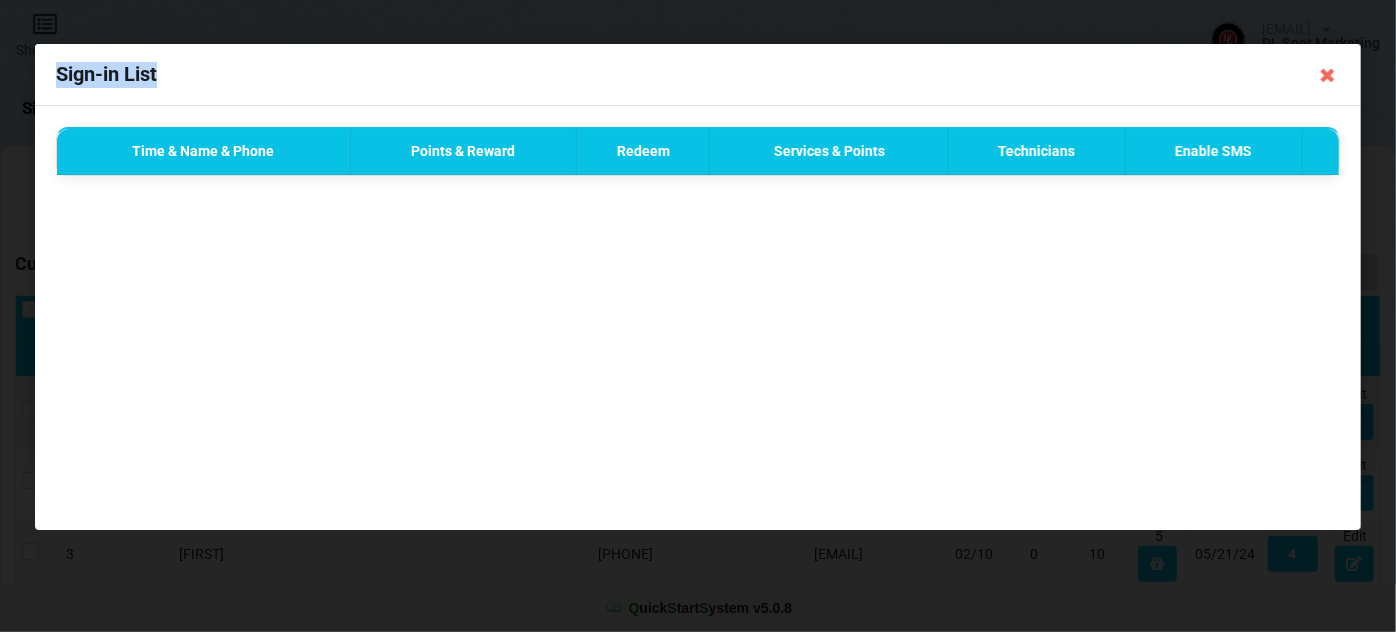 click on "Sign-in List Time & Name & Phone Points & Reward Redeem Services & Points Technicians Enable SMS" at bounding box center (698, 256) 